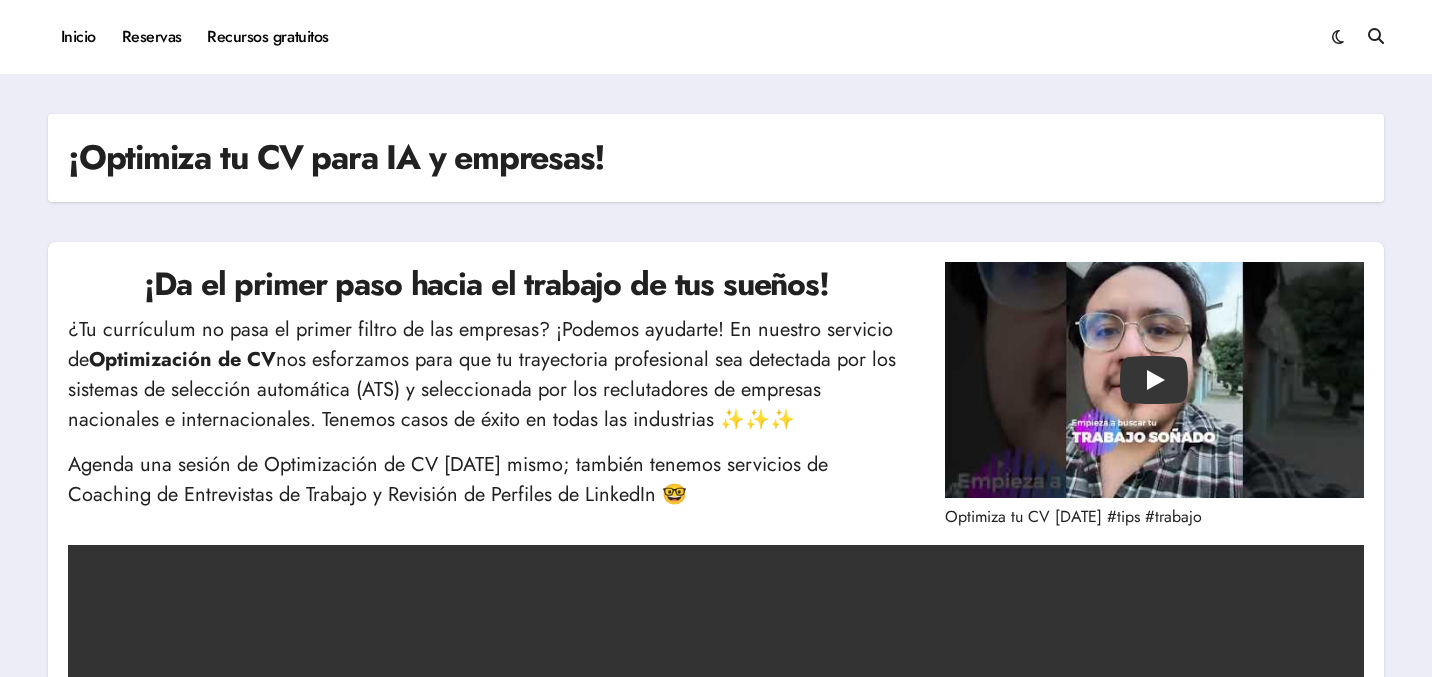 scroll, scrollTop: 0, scrollLeft: 0, axis: both 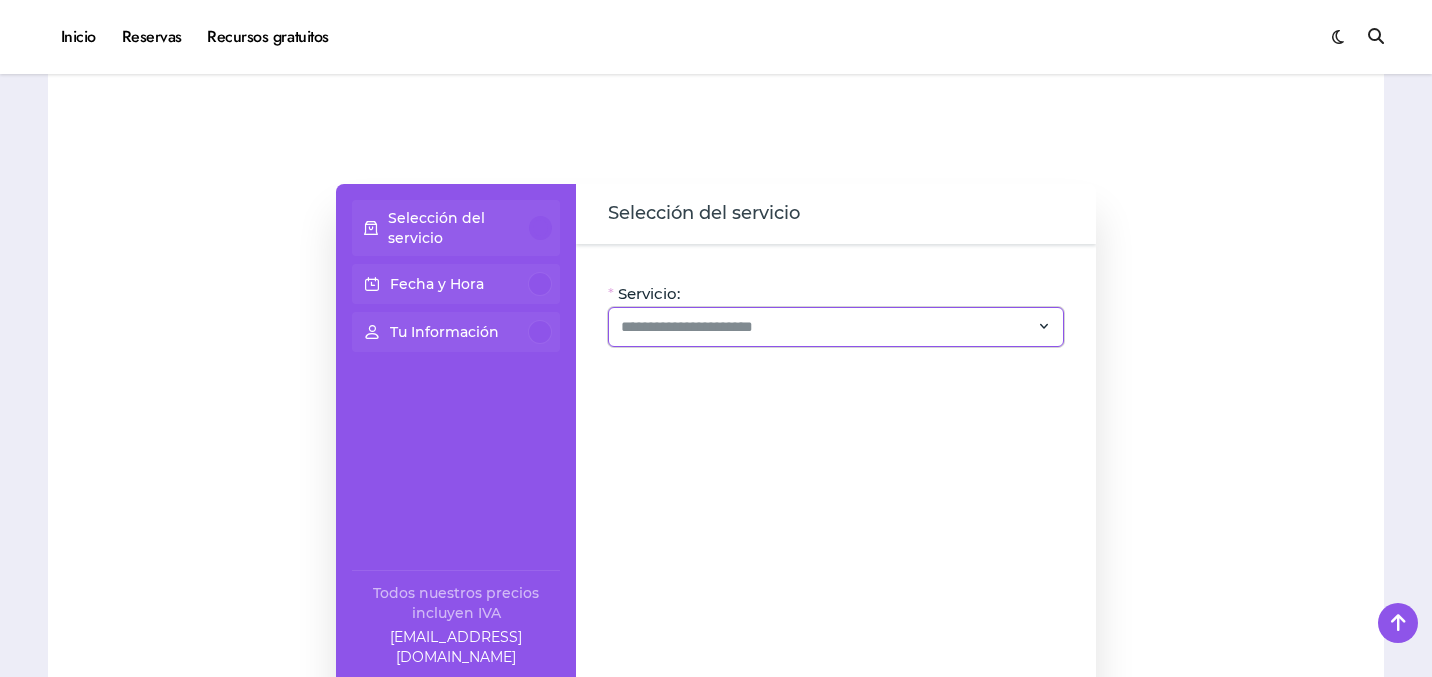 click 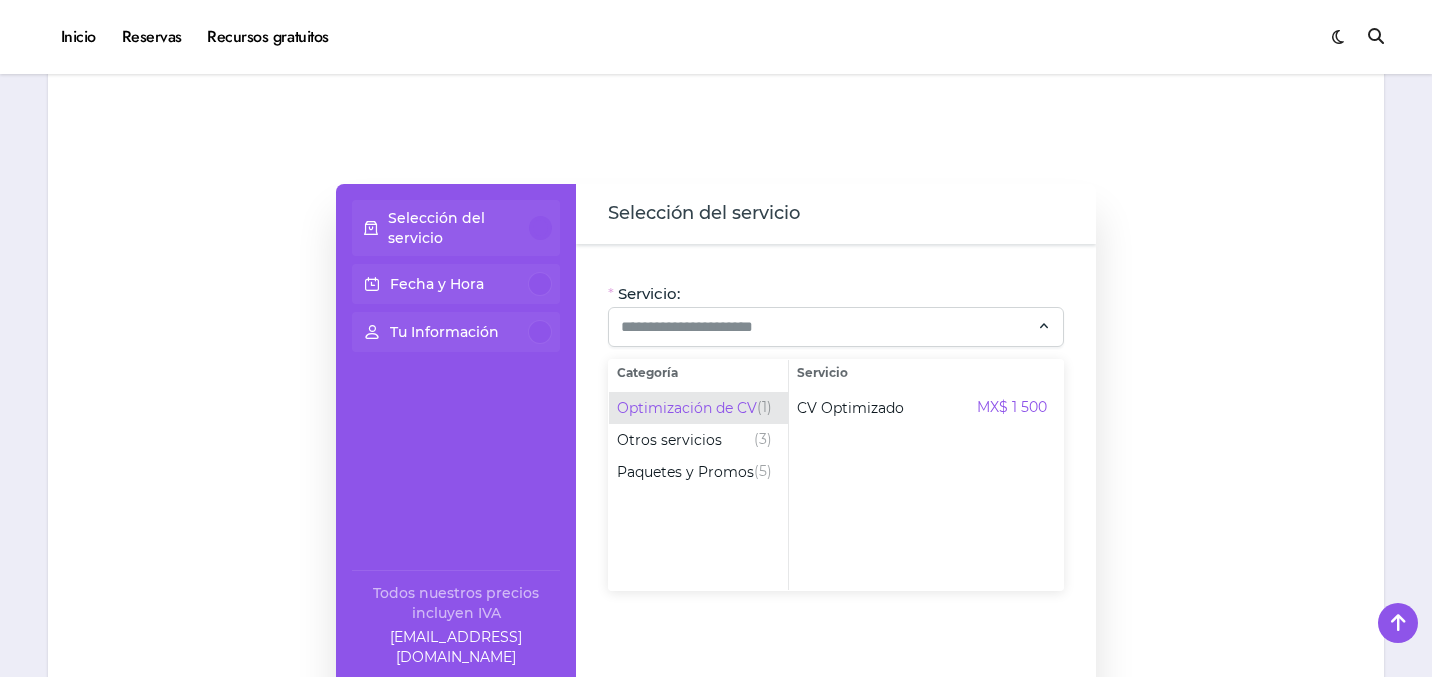 click on "Optimización de CV" at bounding box center [687, 408] 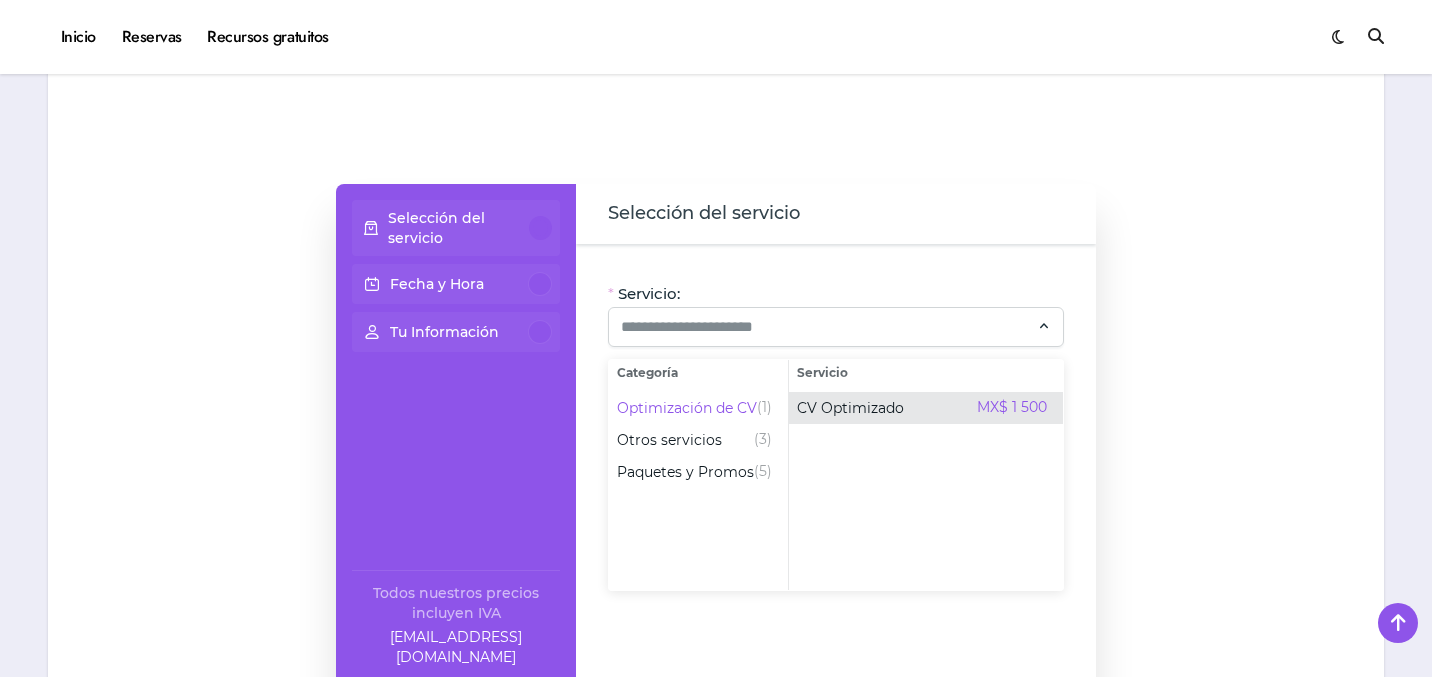 click on "CV Optimizado" at bounding box center [850, 408] 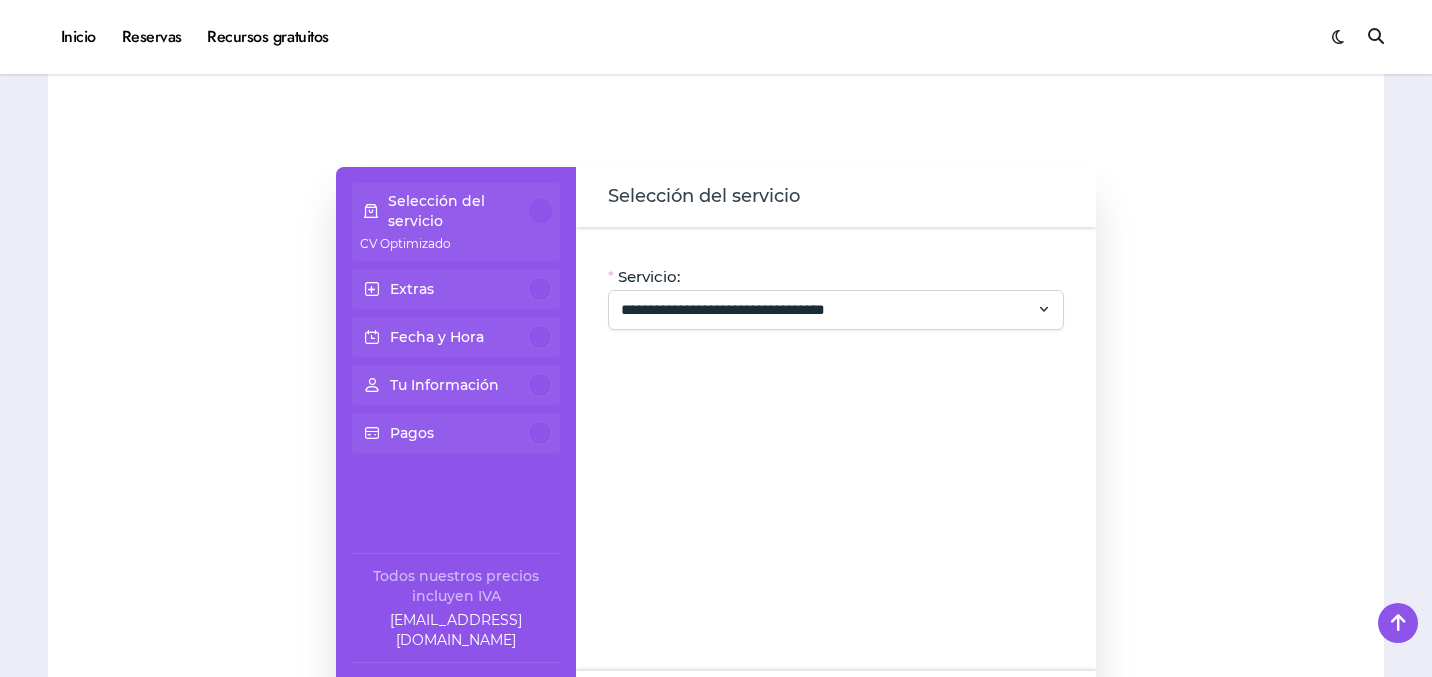 scroll, scrollTop: 403, scrollLeft: 0, axis: vertical 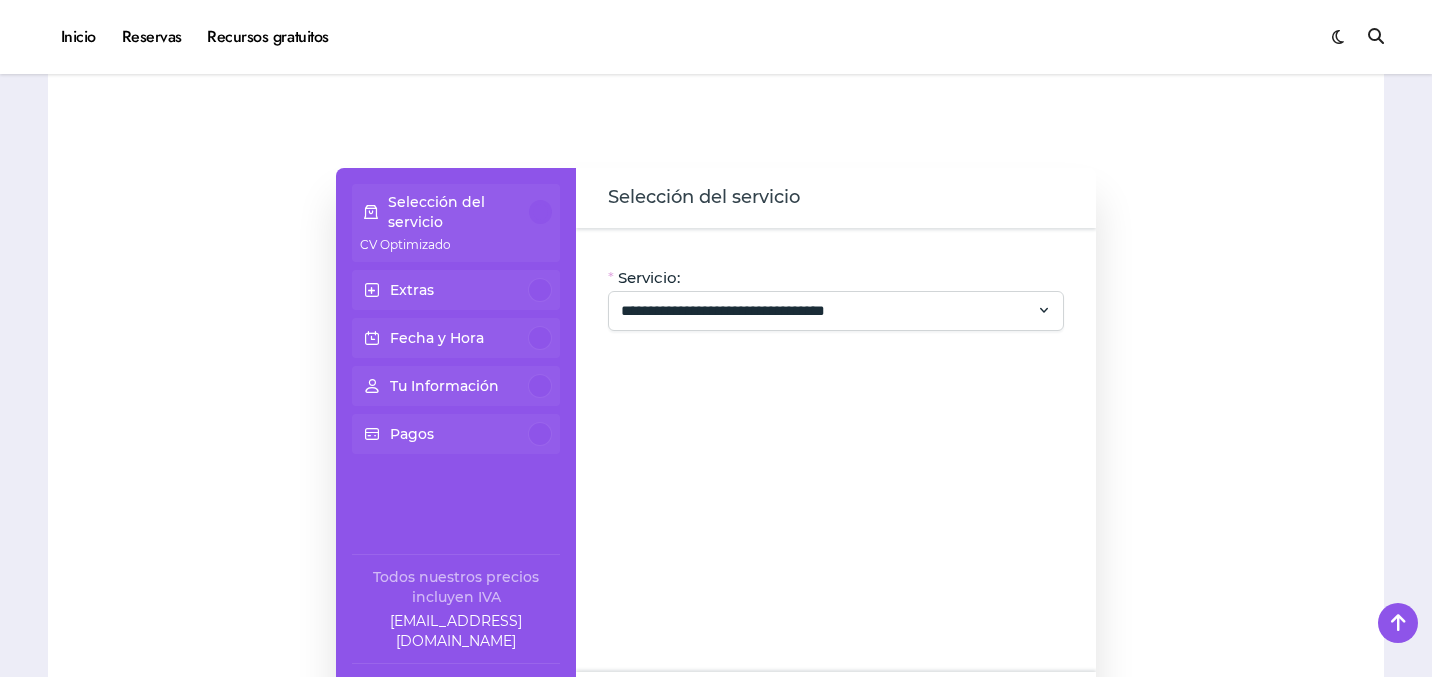 click on "**********" 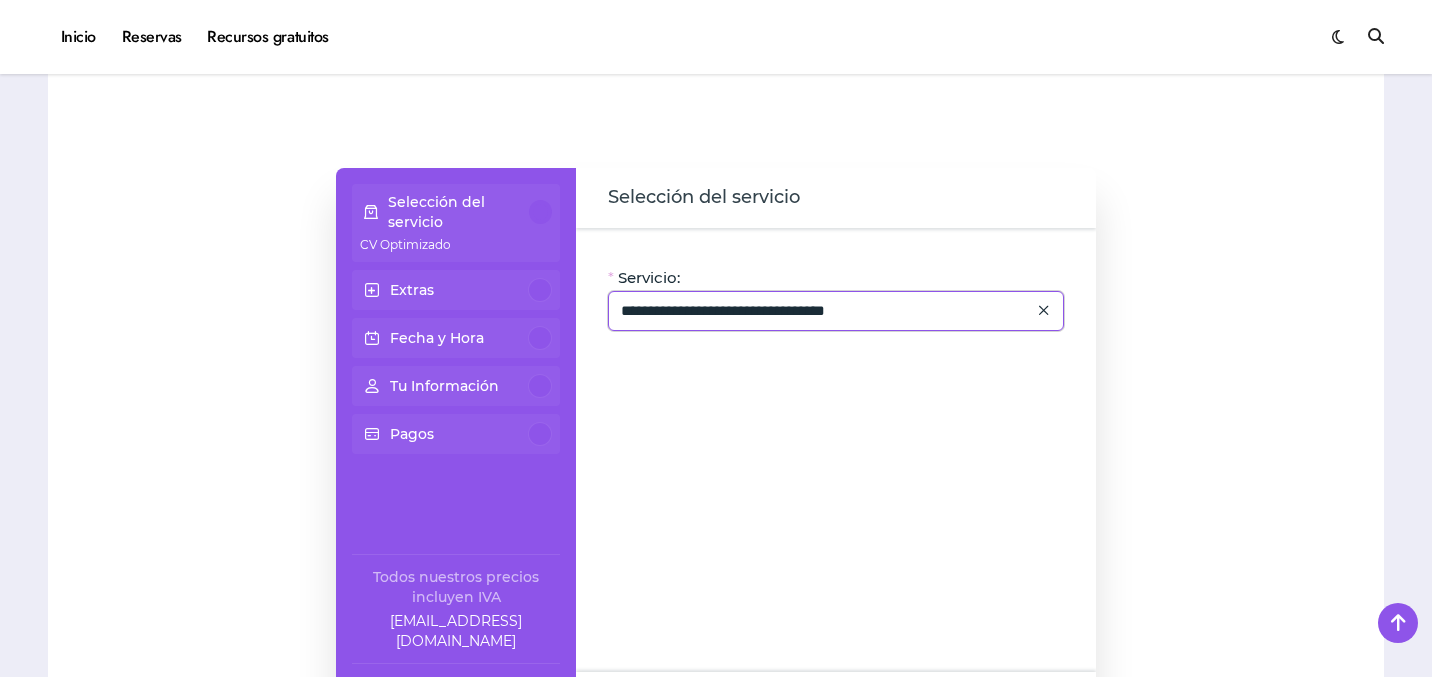 click on "**********" 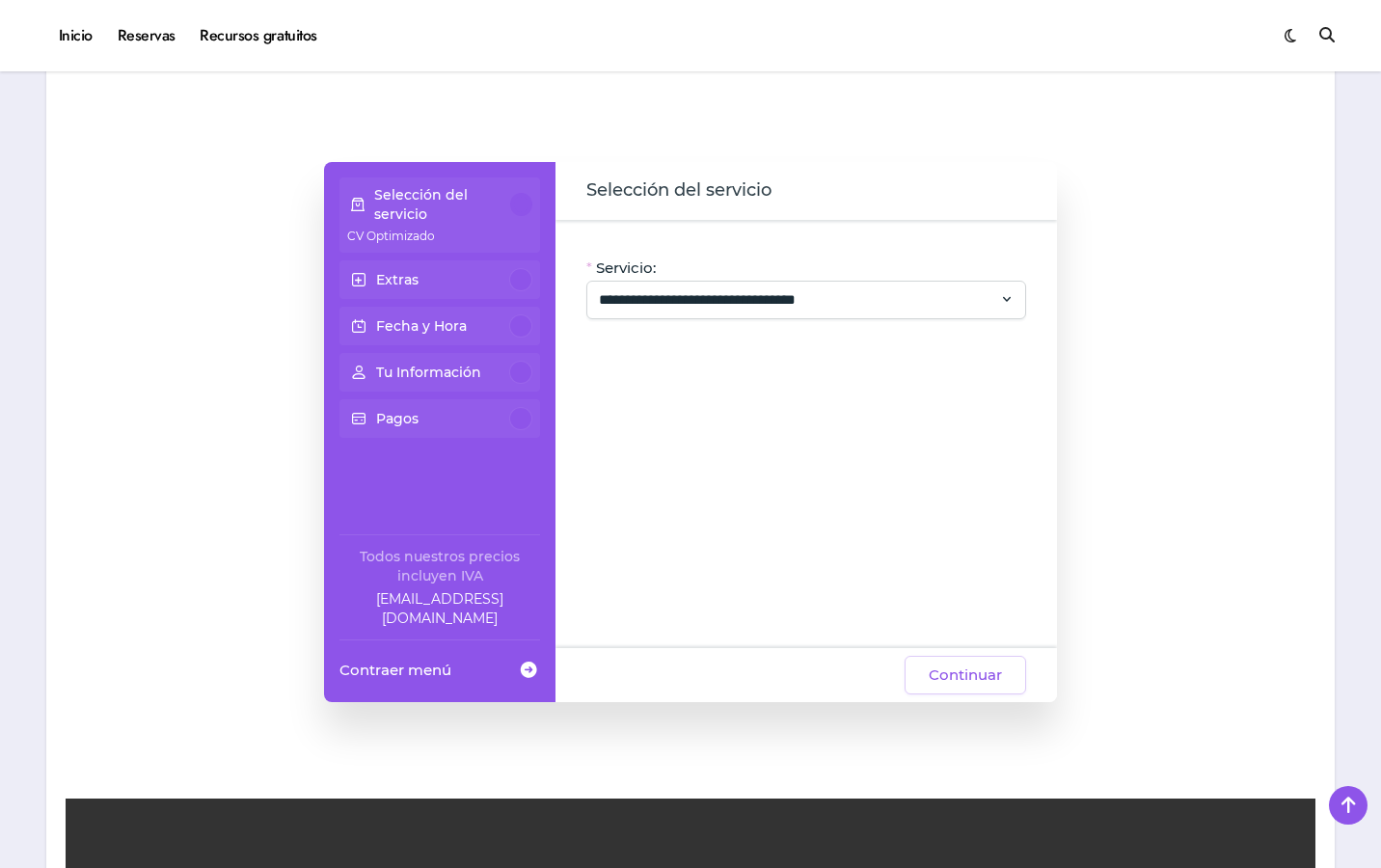 click on "Inicio
Reservas
Recursos gratuitos
Fra Salazar
el hada de las vacantes" at bounding box center [690, 36] 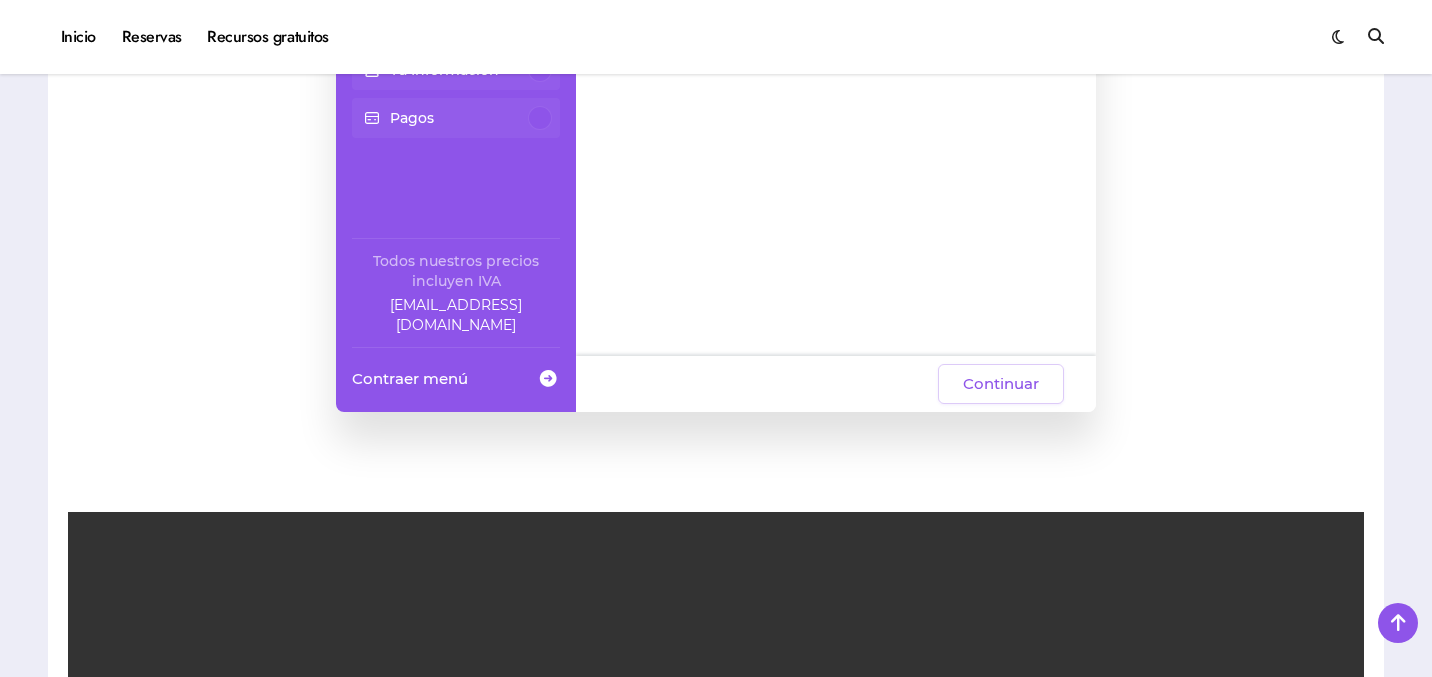 scroll, scrollTop: 741, scrollLeft: 0, axis: vertical 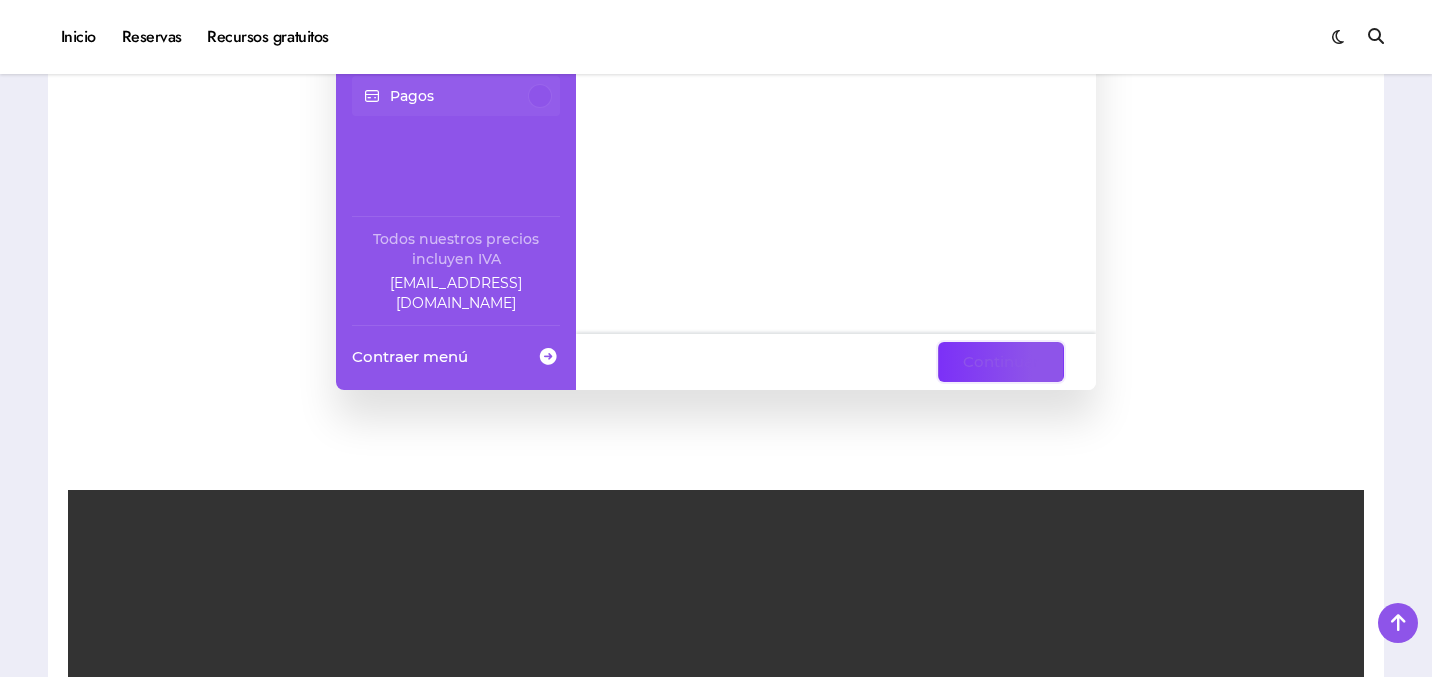 click on "Continuar" 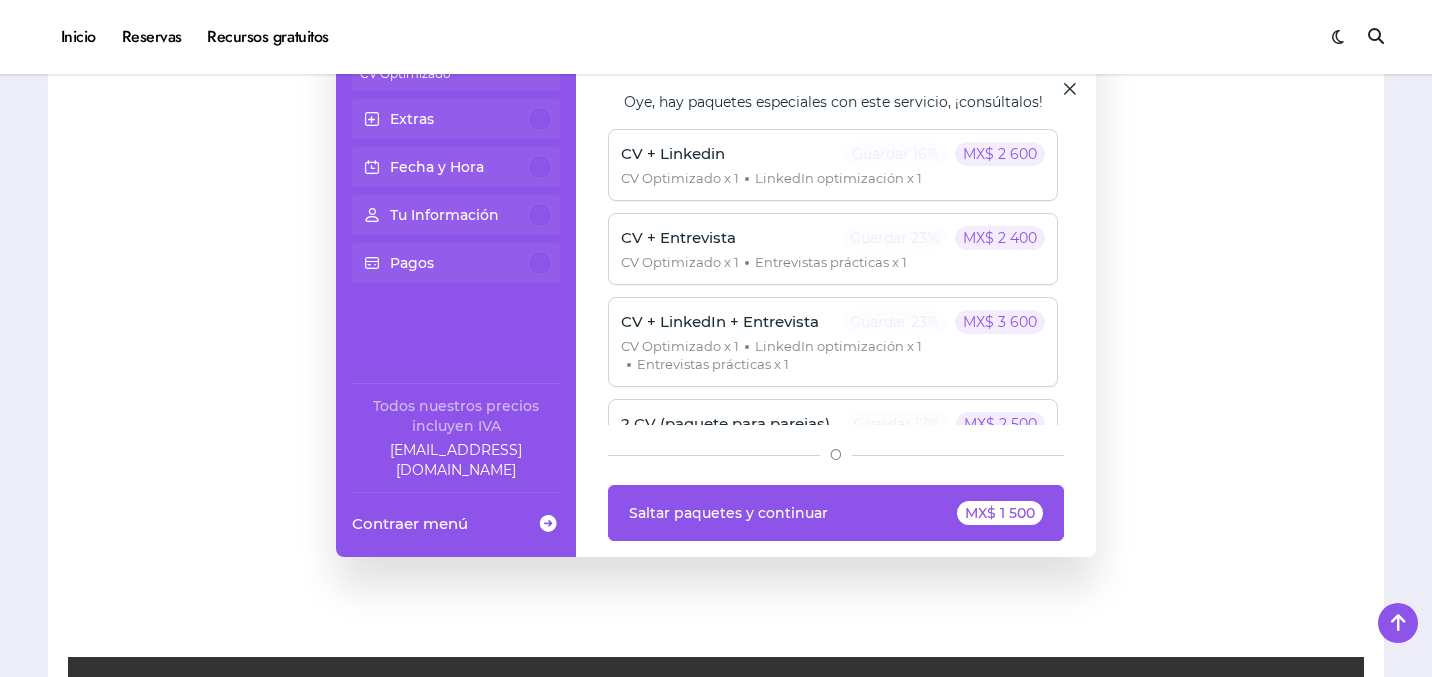 scroll, scrollTop: 587, scrollLeft: 0, axis: vertical 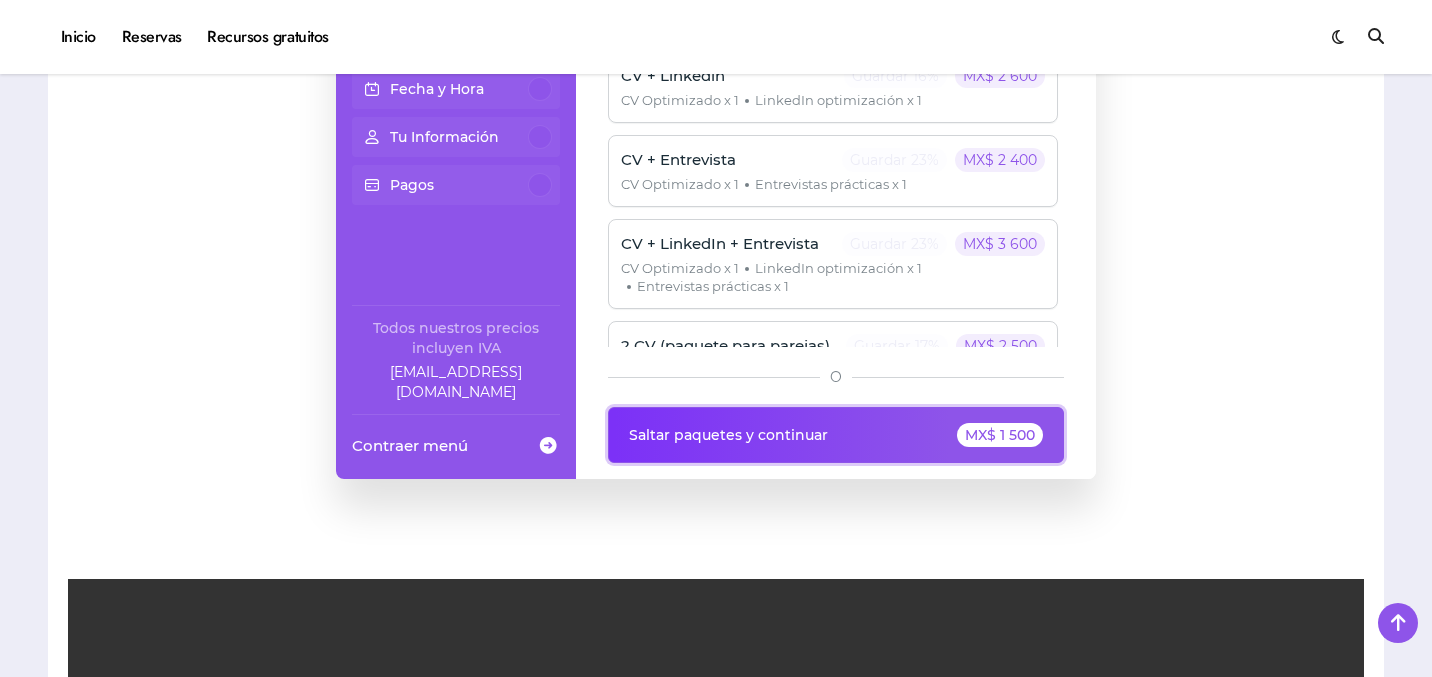 click on "Saltar paquetes y continuar MX$ 1 500" 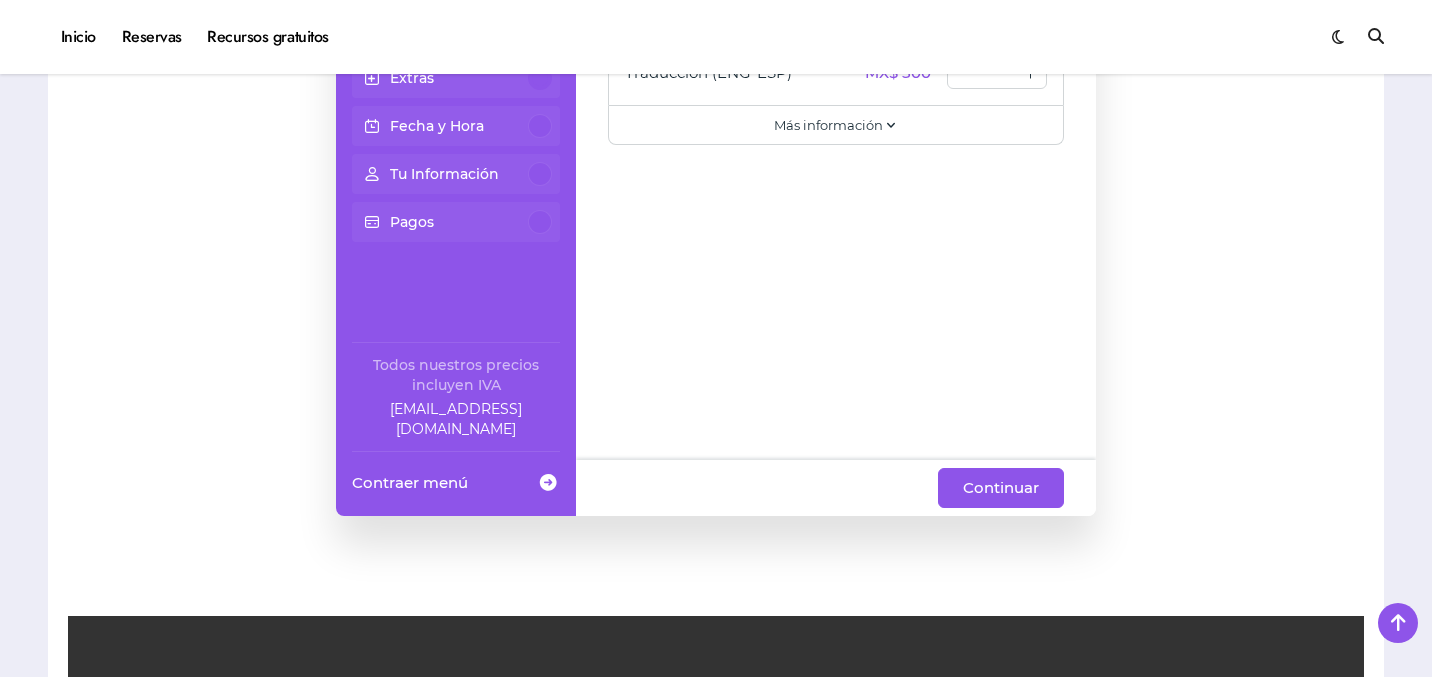 scroll, scrollTop: 641, scrollLeft: 0, axis: vertical 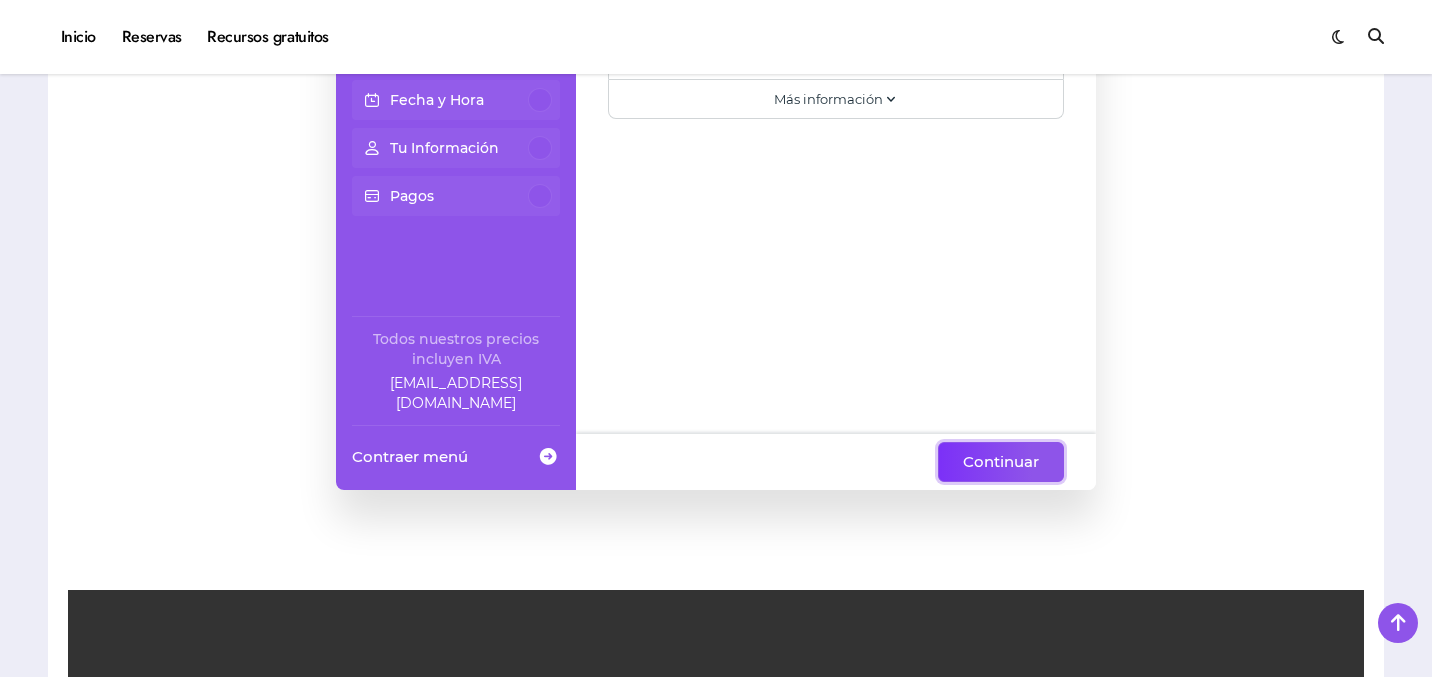 click on "Continuar" at bounding box center [1001, 462] 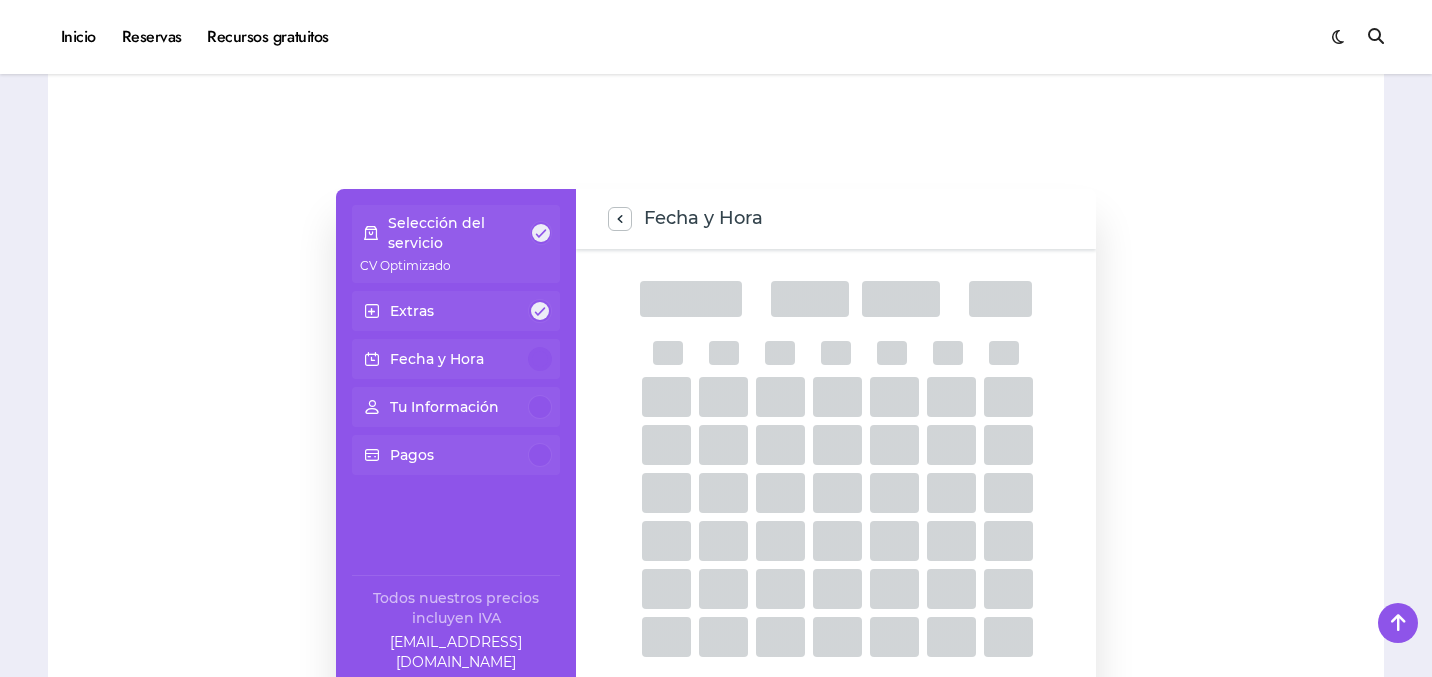 scroll, scrollTop: 324, scrollLeft: 0, axis: vertical 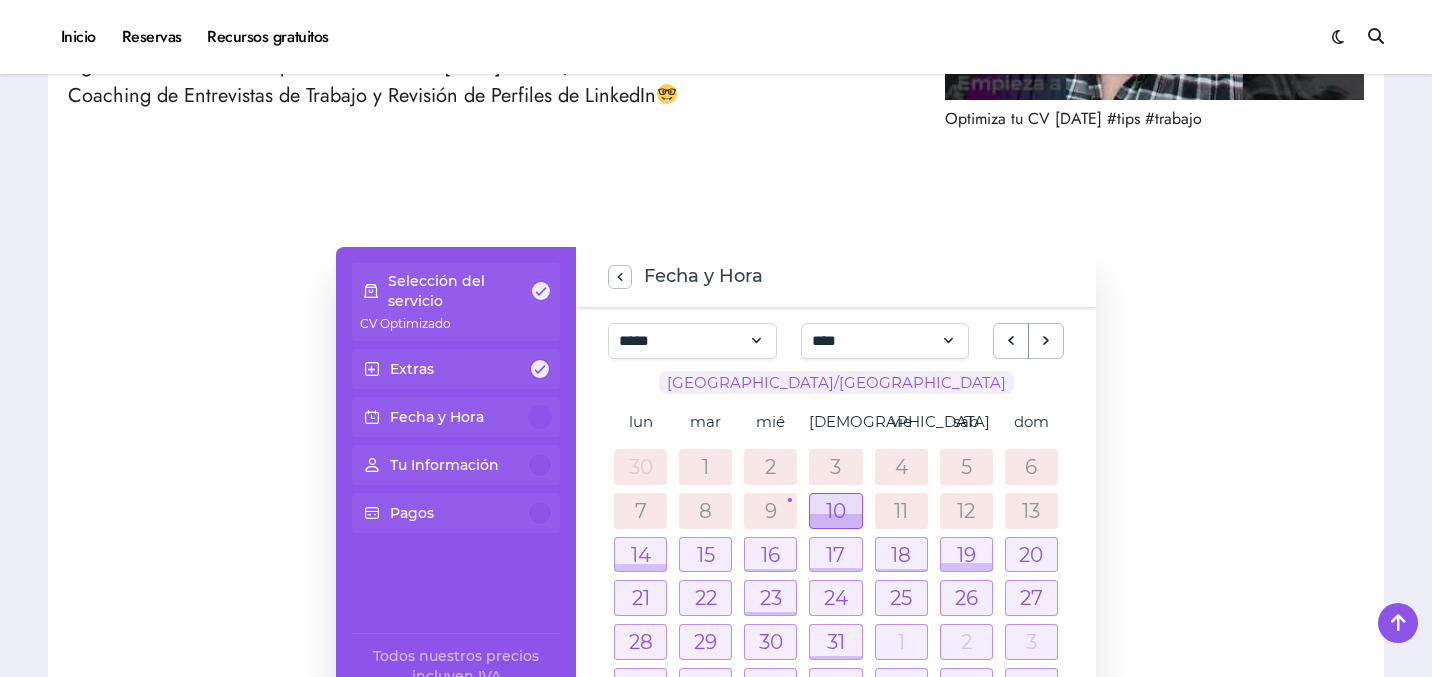 click at bounding box center (835, 511) 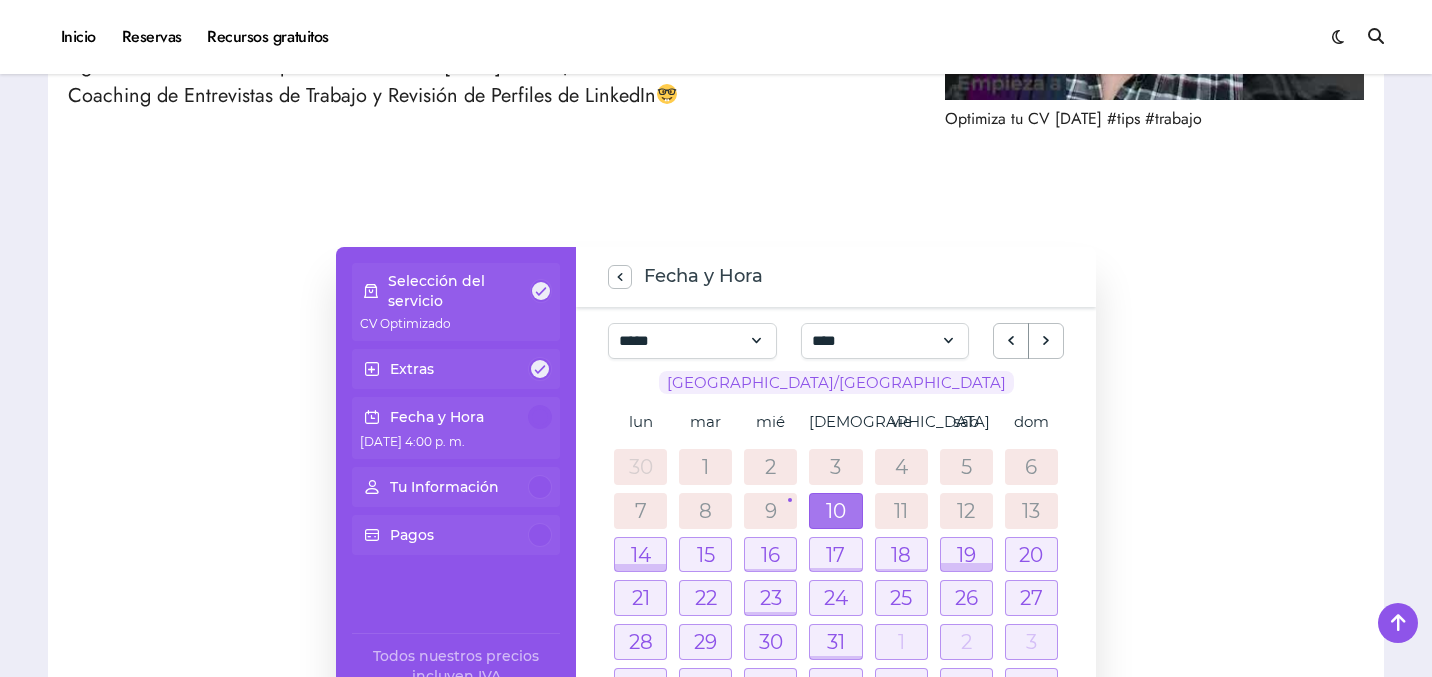 scroll, scrollTop: 125, scrollLeft: 0, axis: vertical 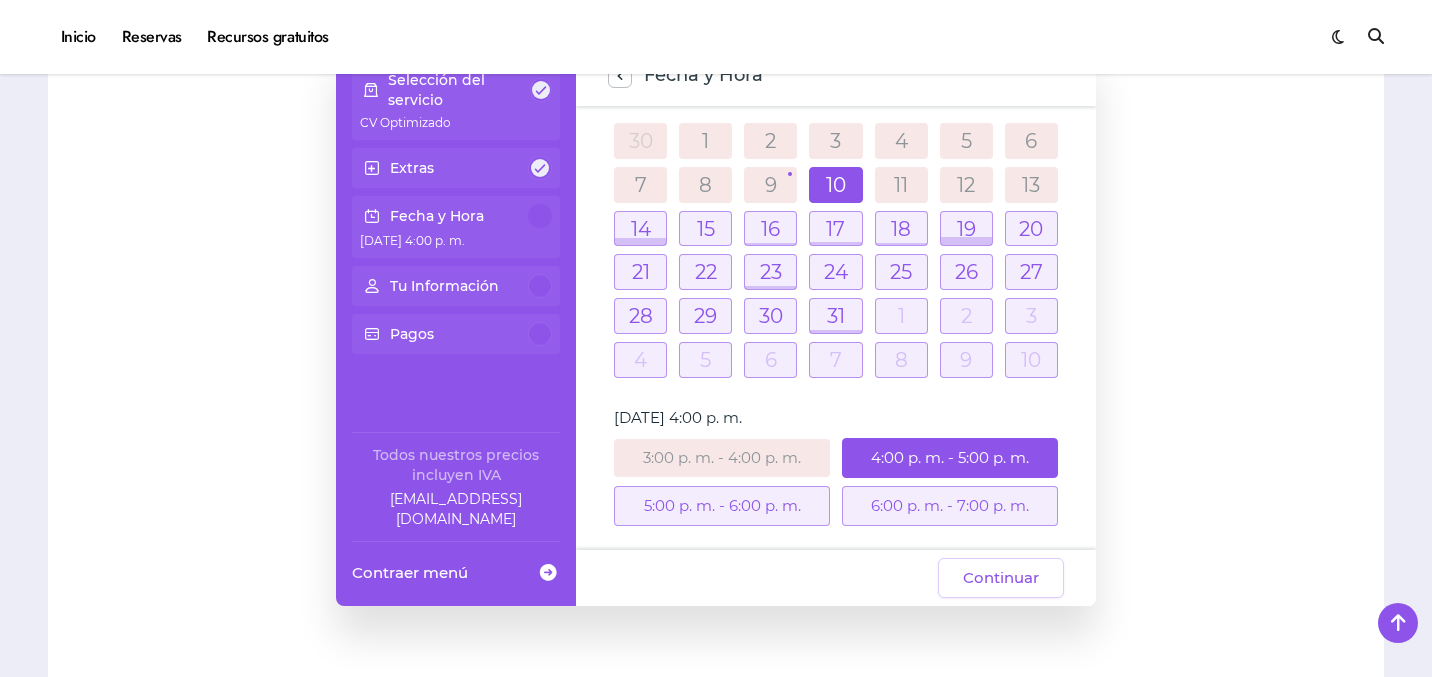 click on "5:00 p. m.  - 6:00 p. m." at bounding box center [722, 506] 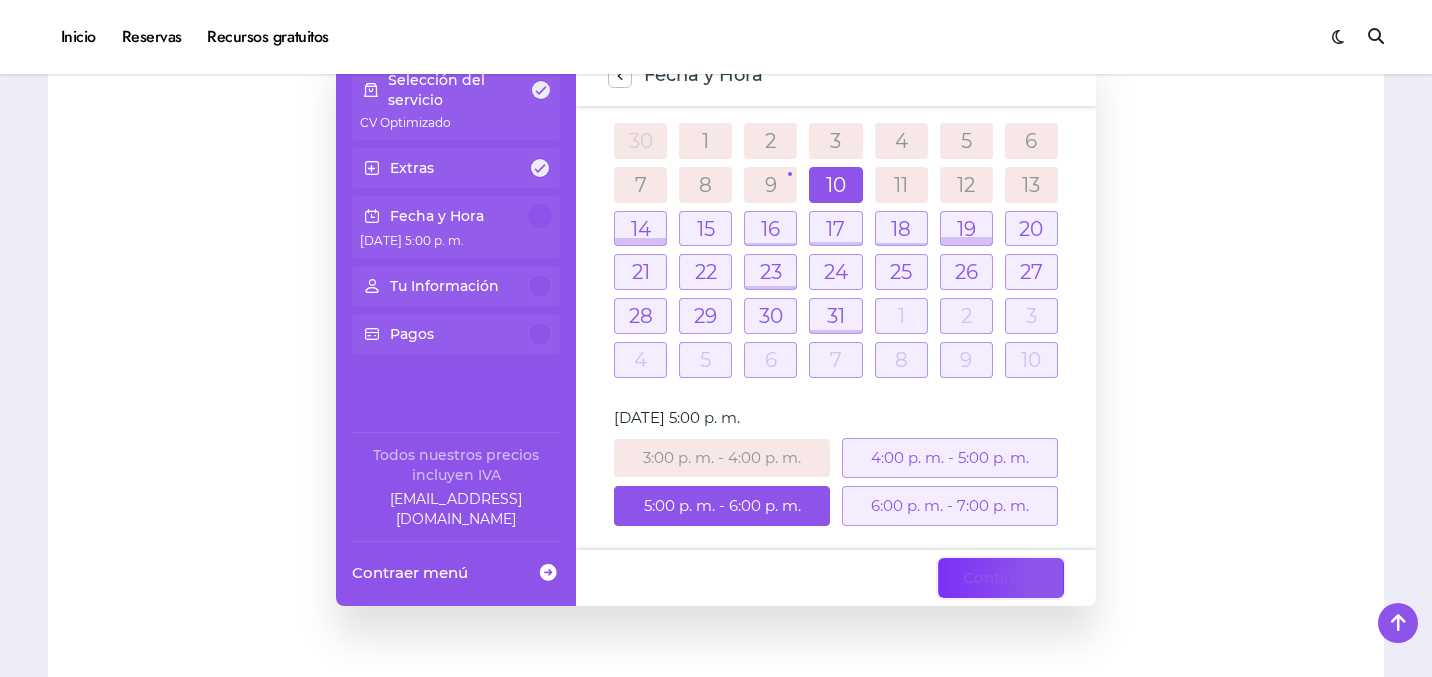click on "Continuar" at bounding box center [1001, 578] 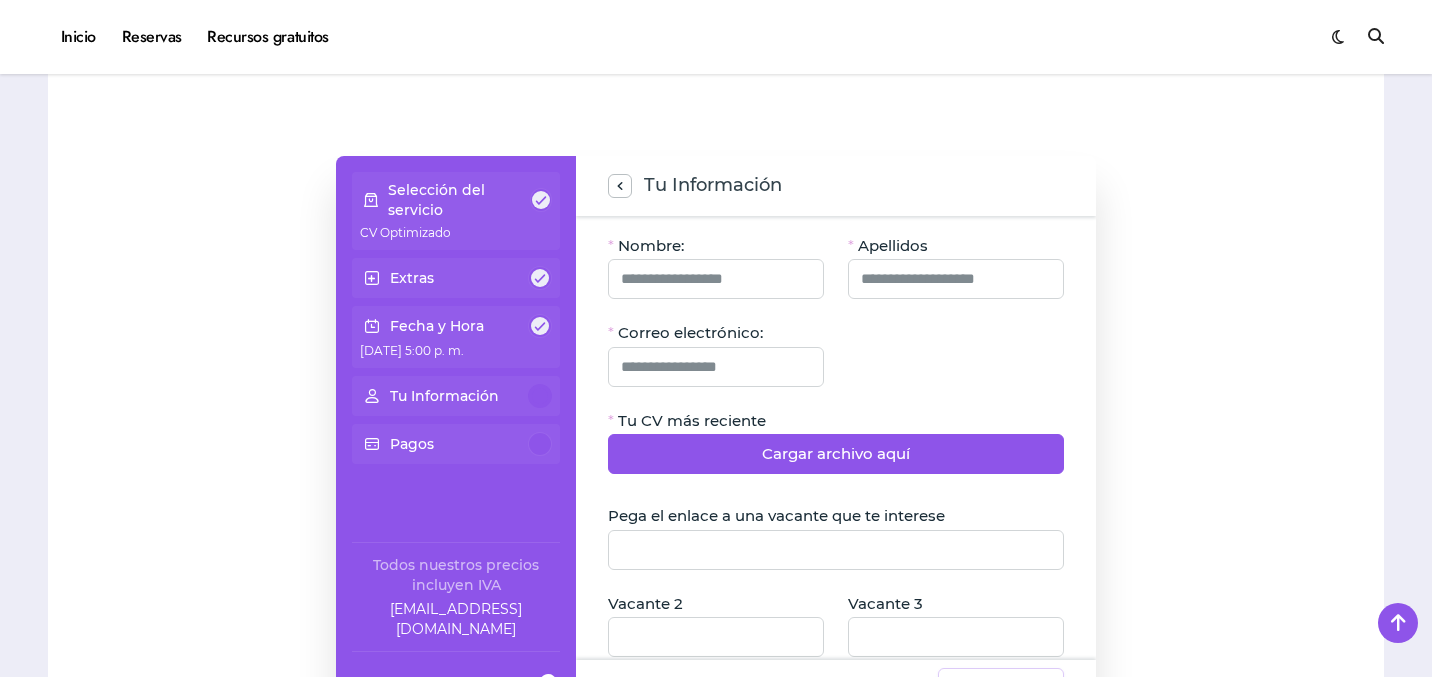 scroll, scrollTop: 414, scrollLeft: 0, axis: vertical 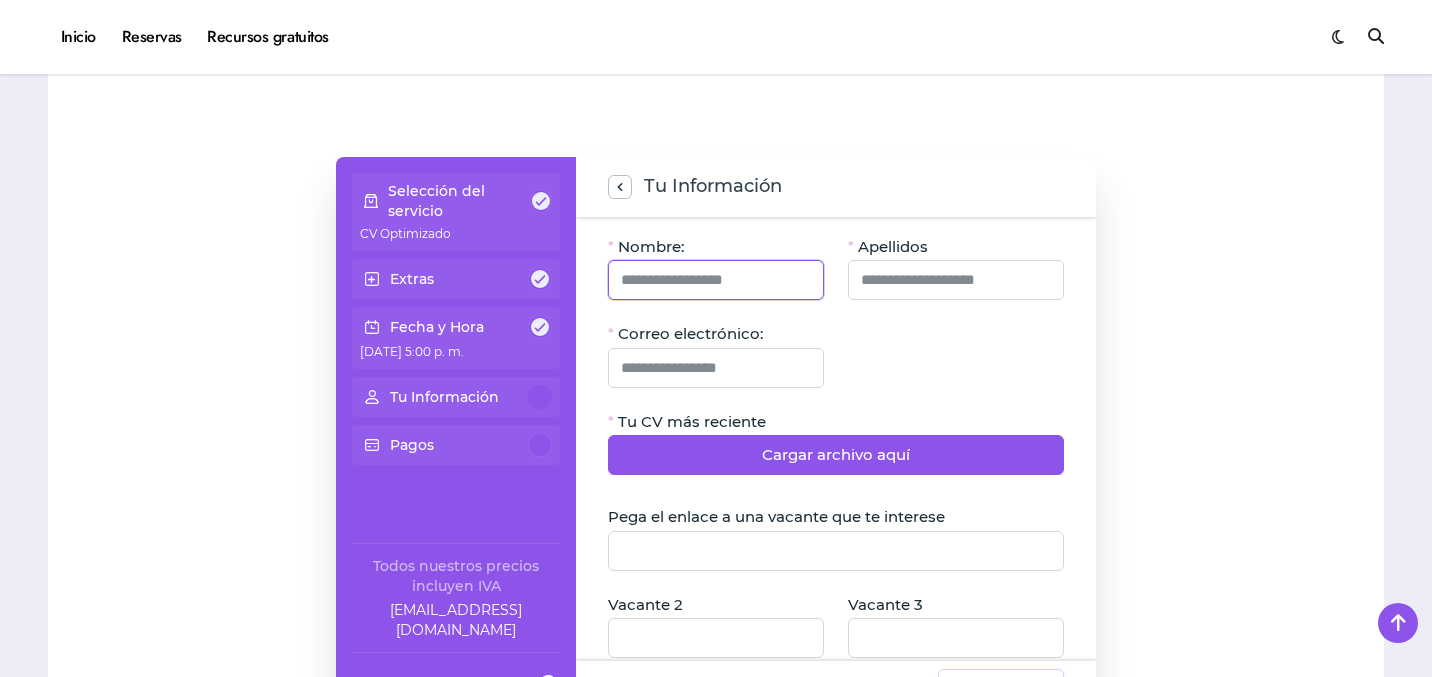 click 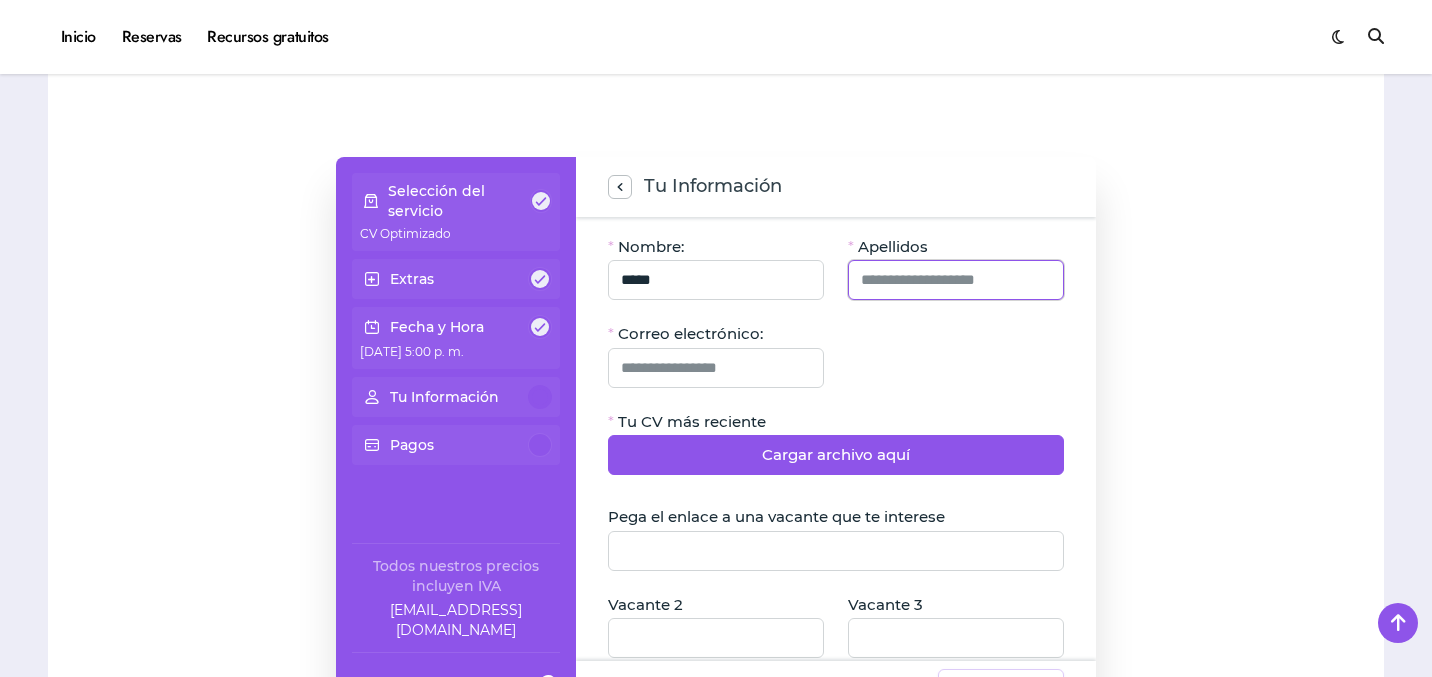 type on "*******" 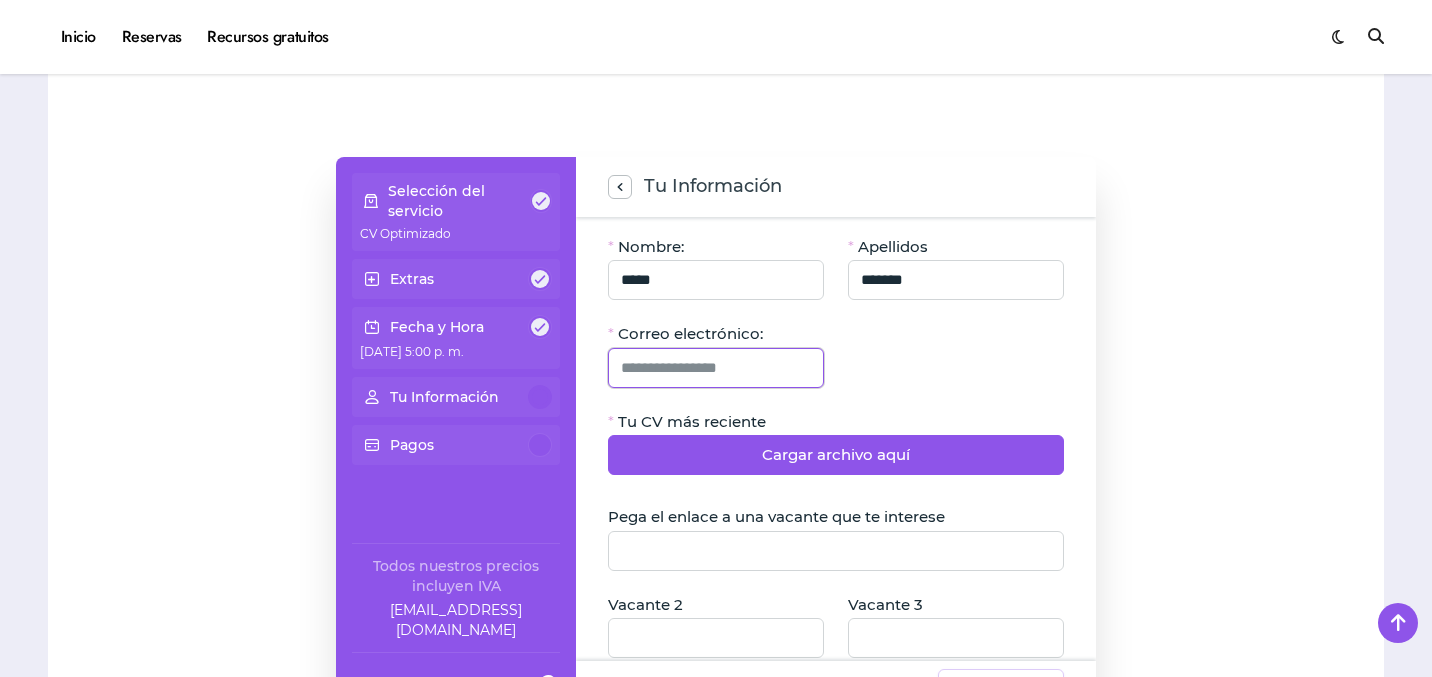 type on "**********" 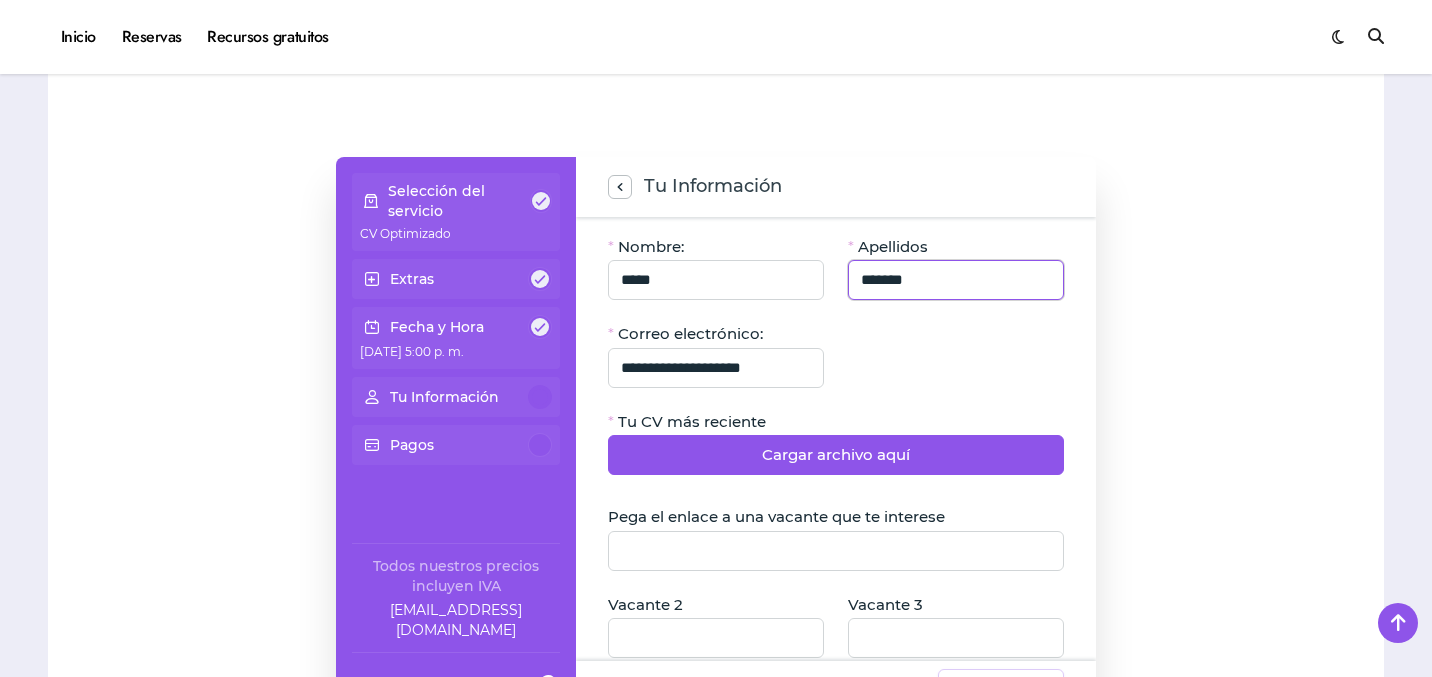 click on "*******" 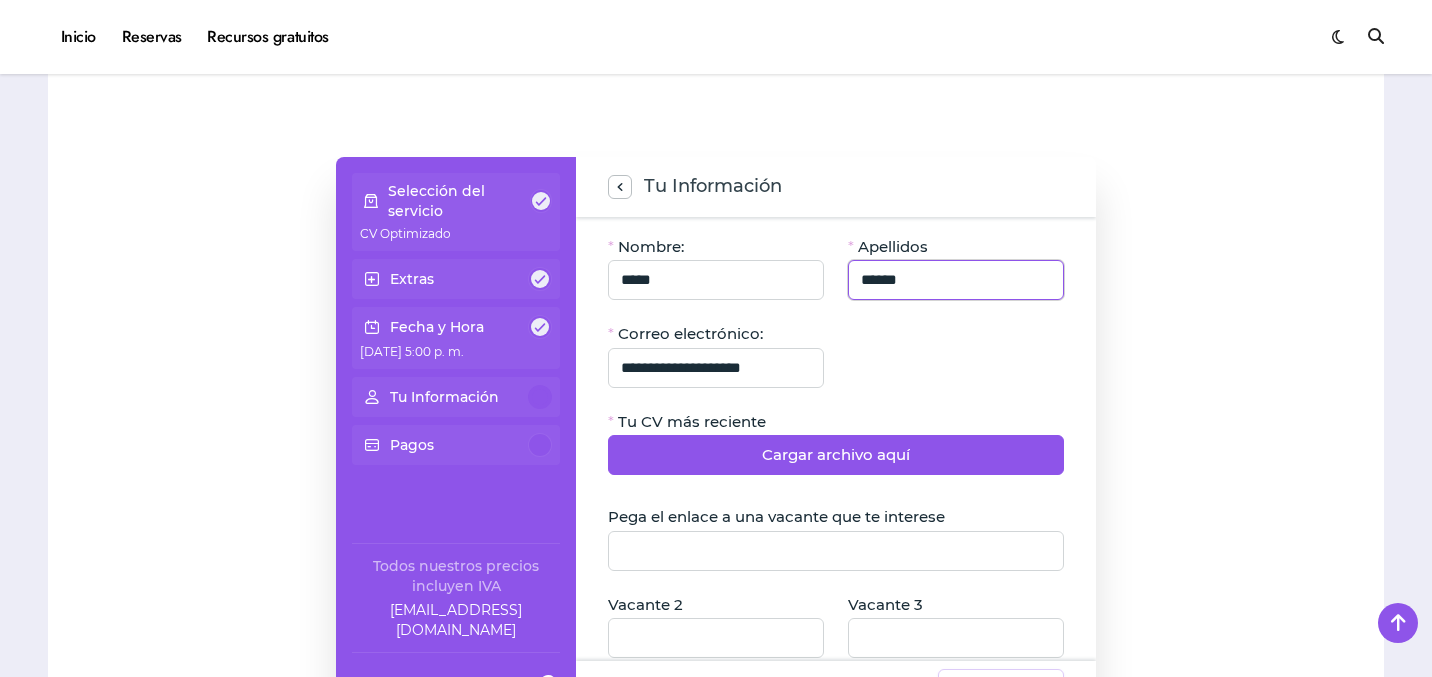 type on "******" 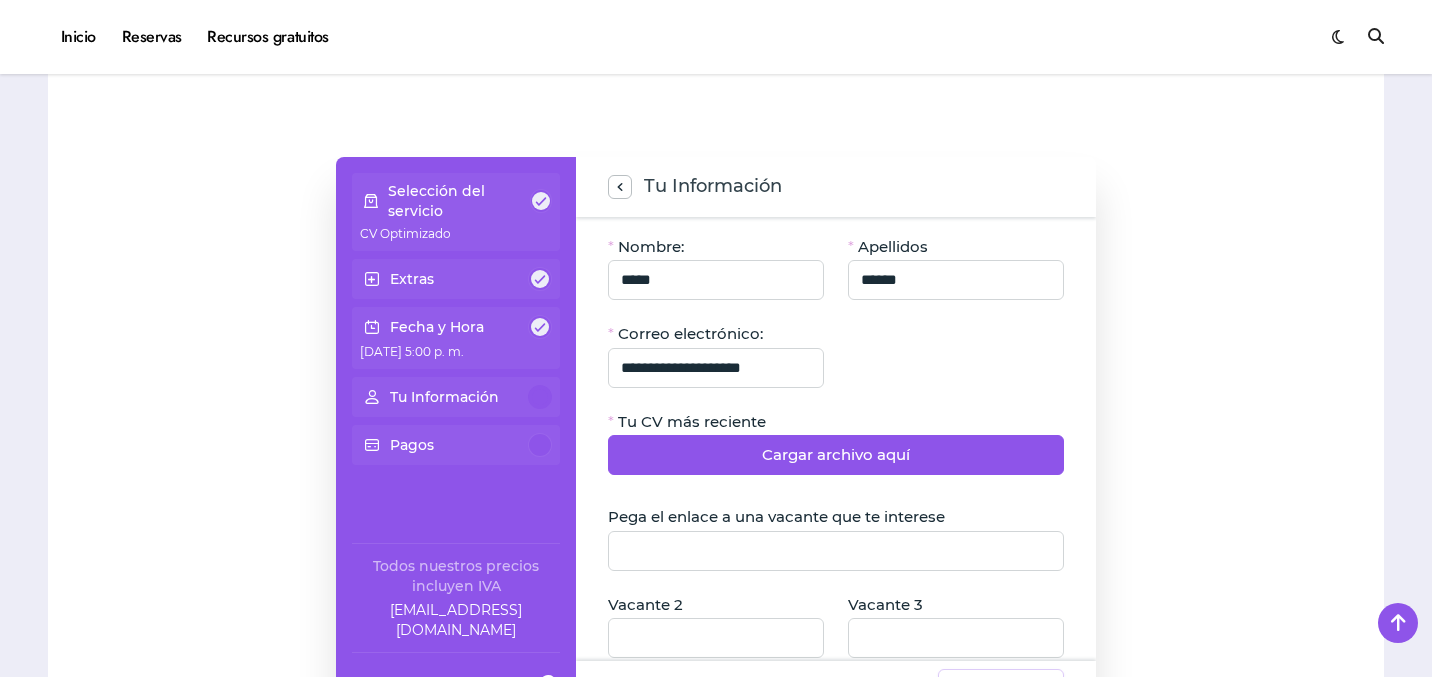 click on "**********" at bounding box center [716, 437] 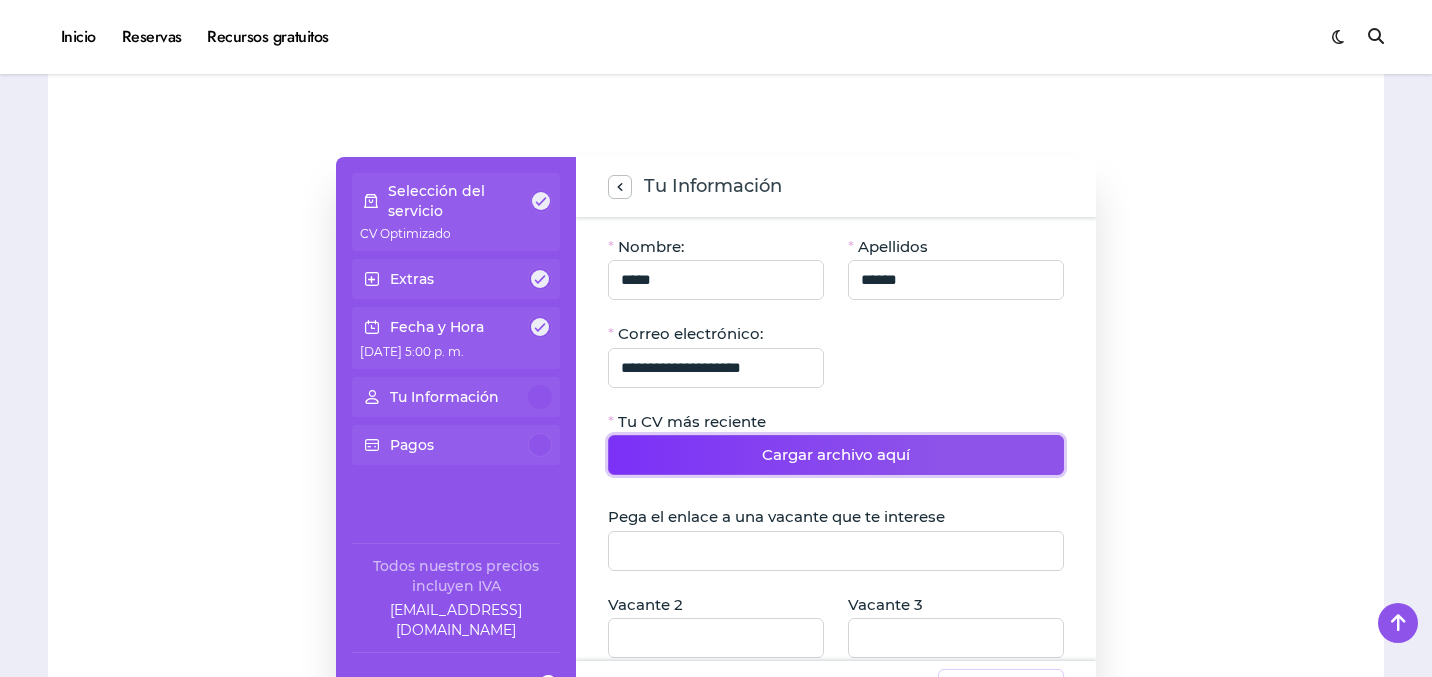 click on "Cargar archivo aquí" at bounding box center (836, 455) 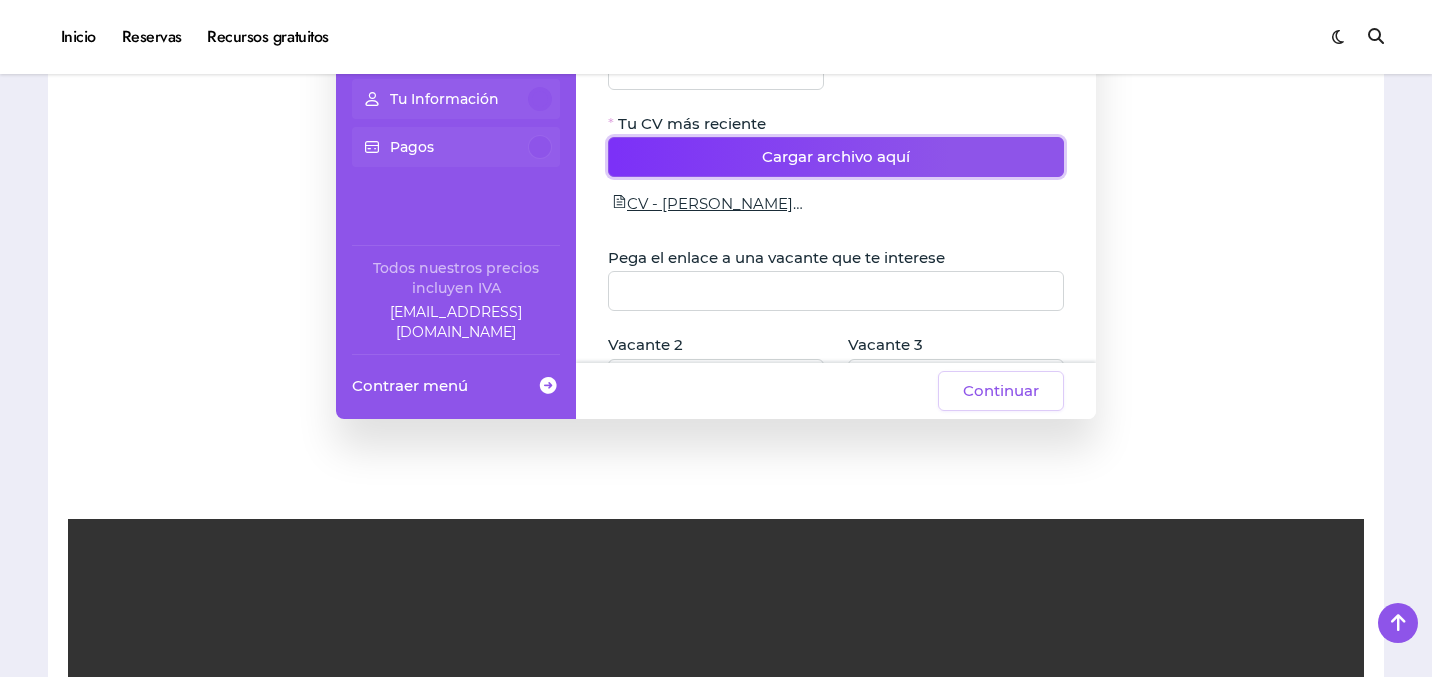 scroll, scrollTop: 751, scrollLeft: 0, axis: vertical 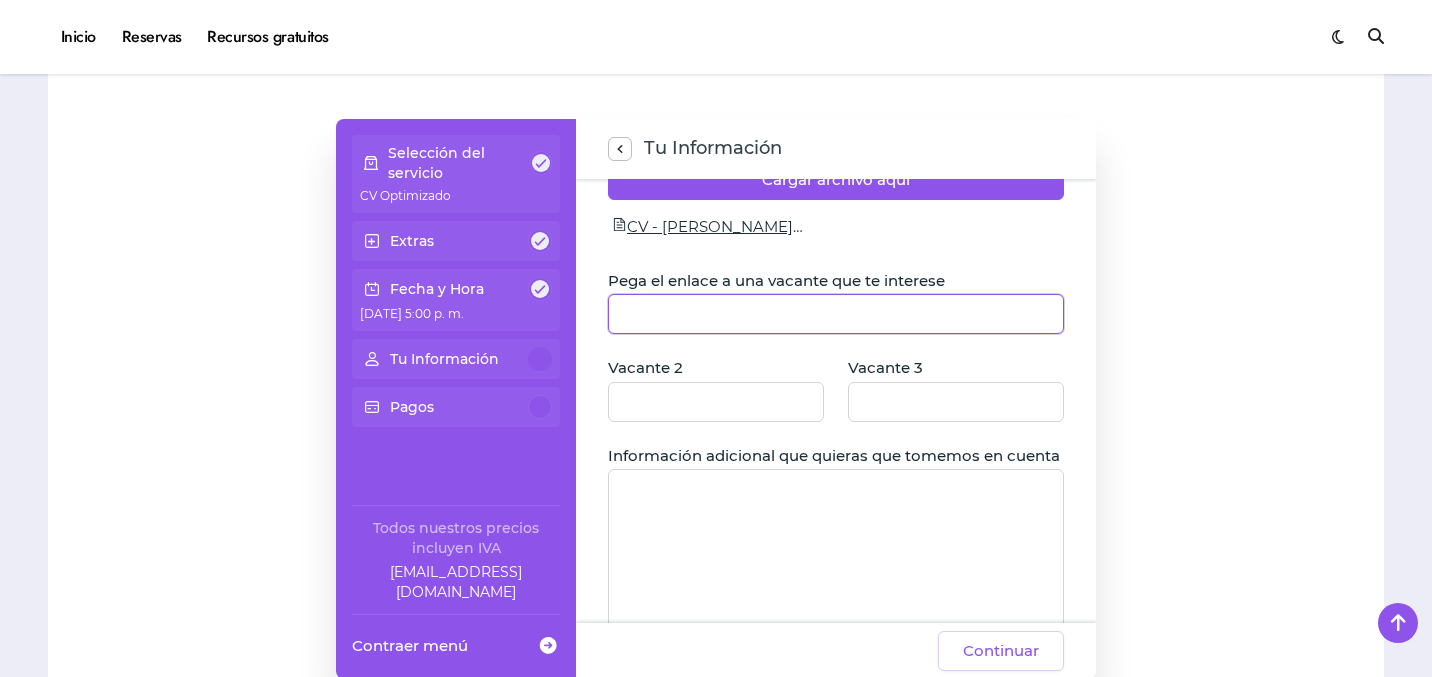 click 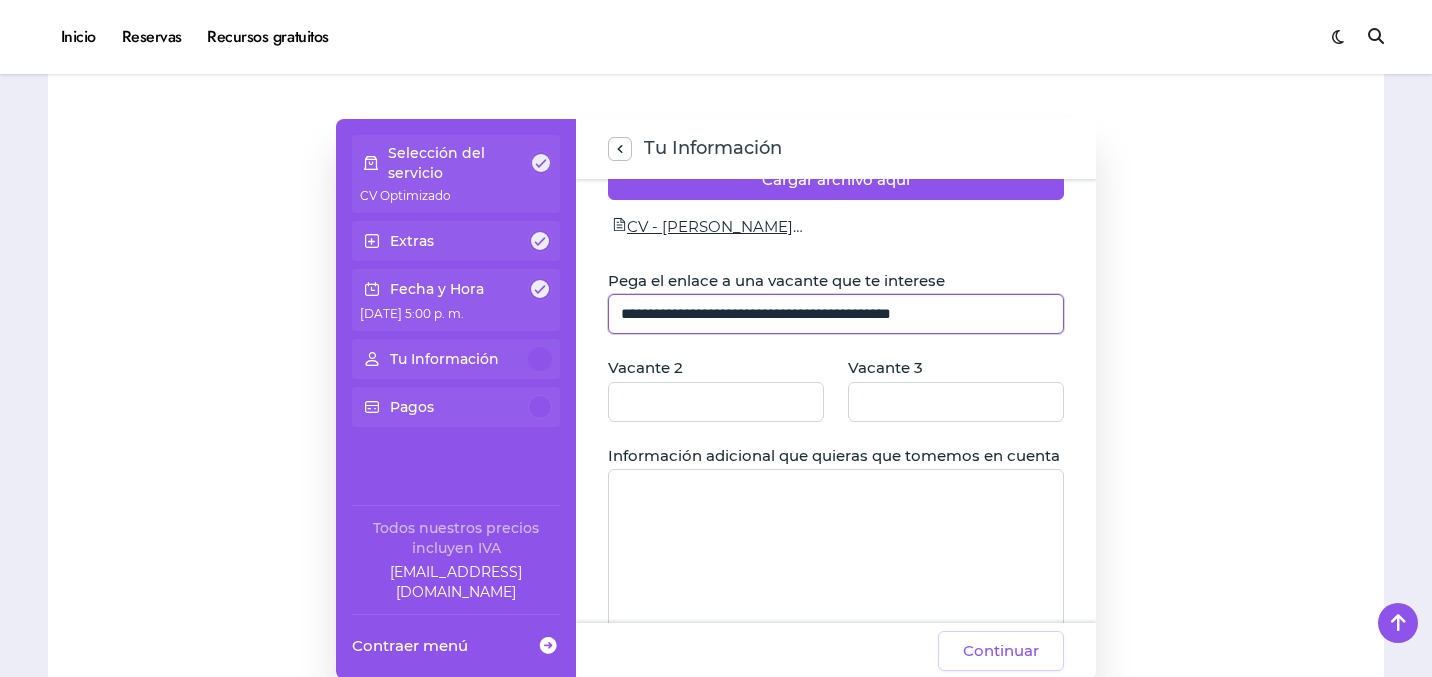 type on "**********" 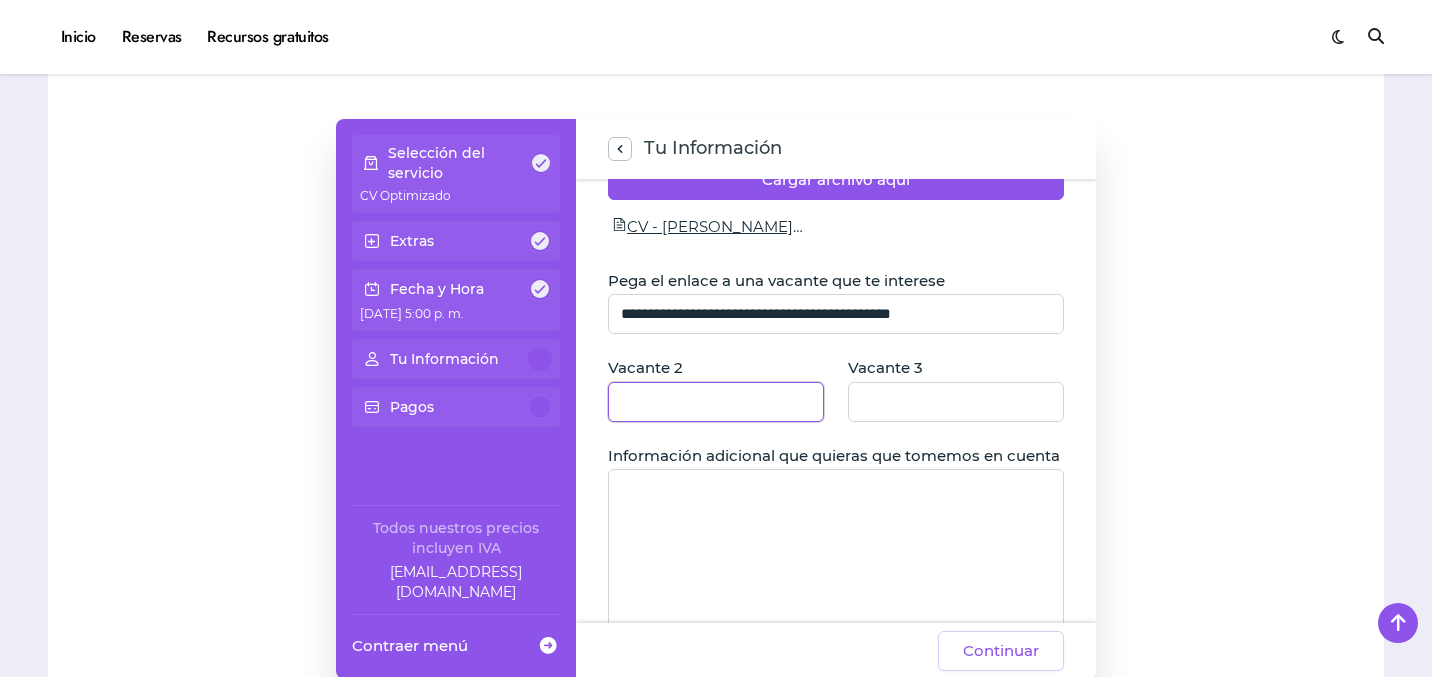 click 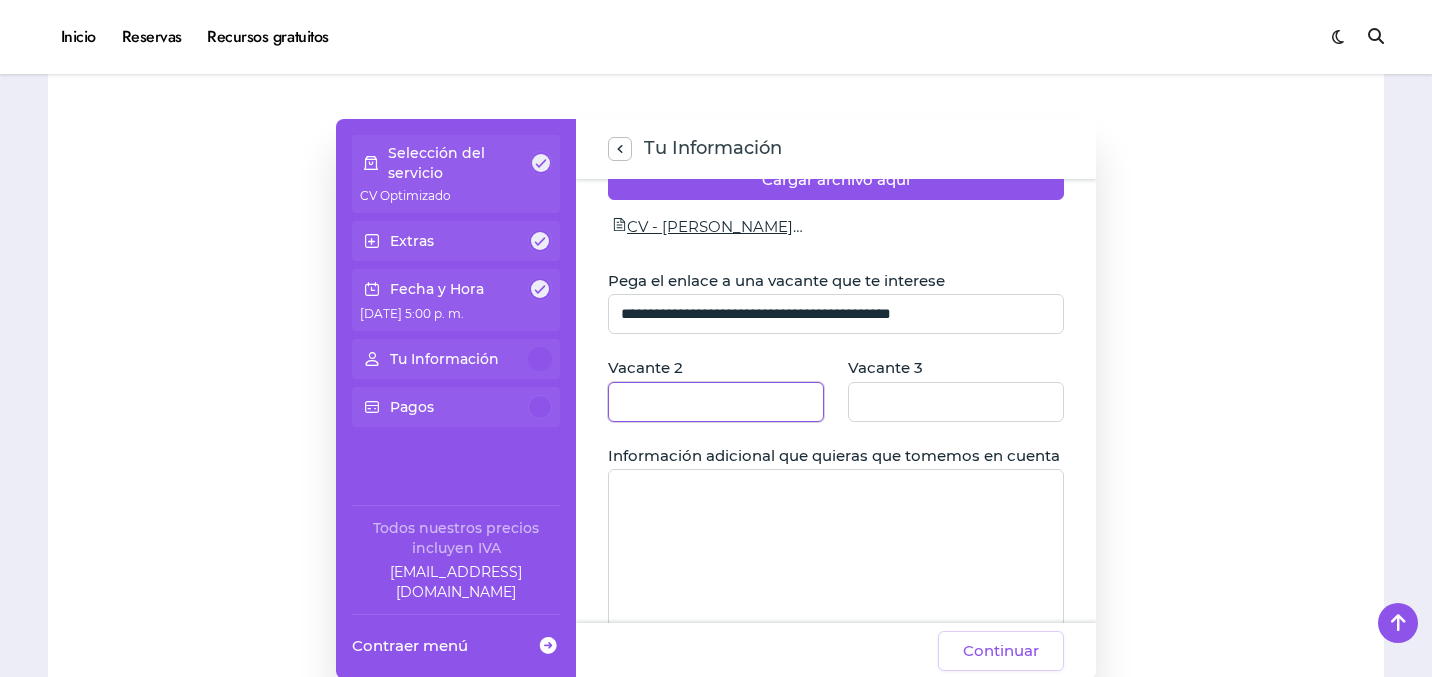 paste on "**********" 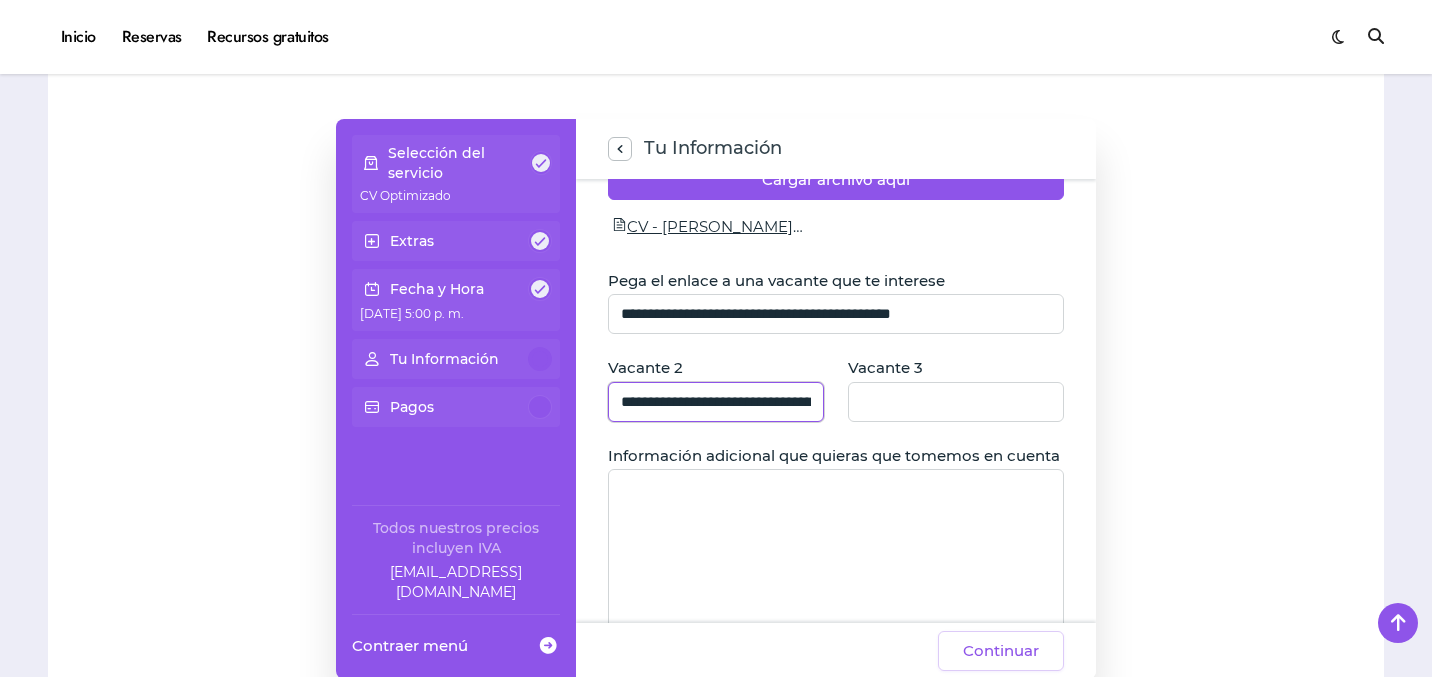 scroll, scrollTop: 0, scrollLeft: 165, axis: horizontal 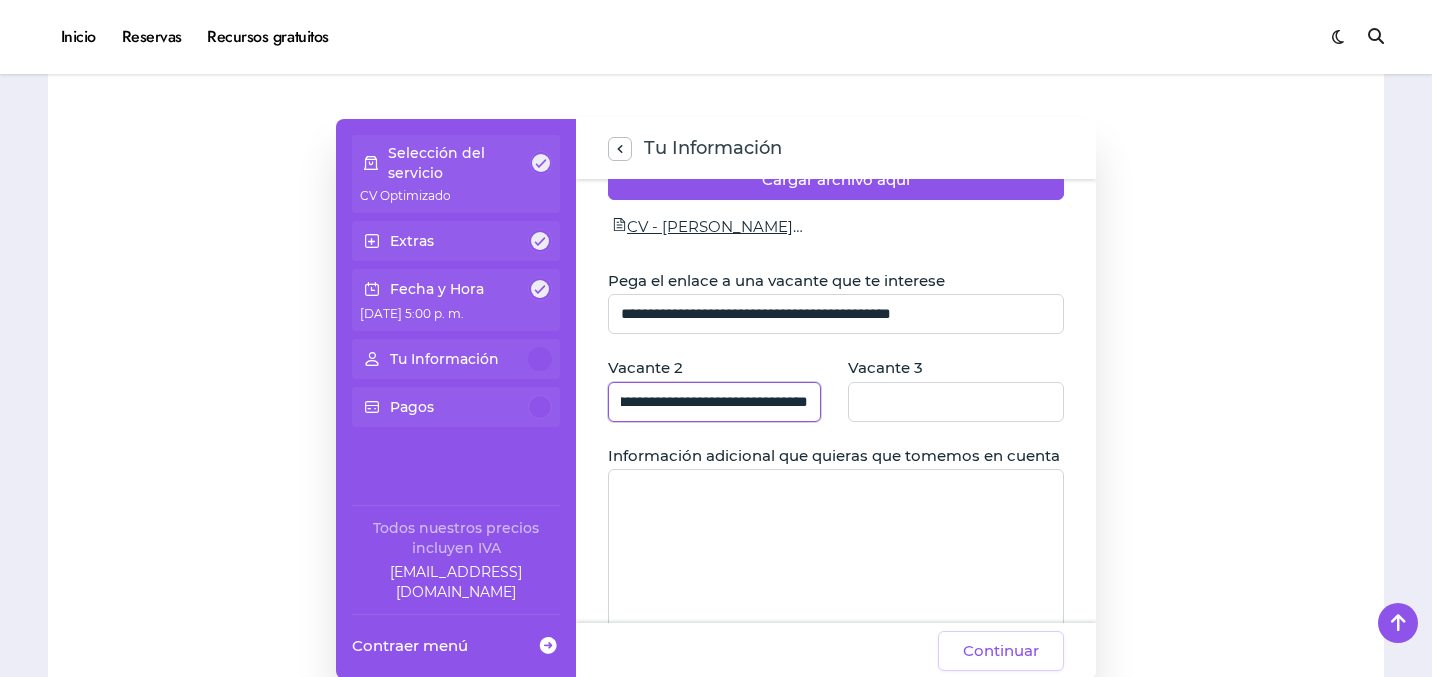 type on "**********" 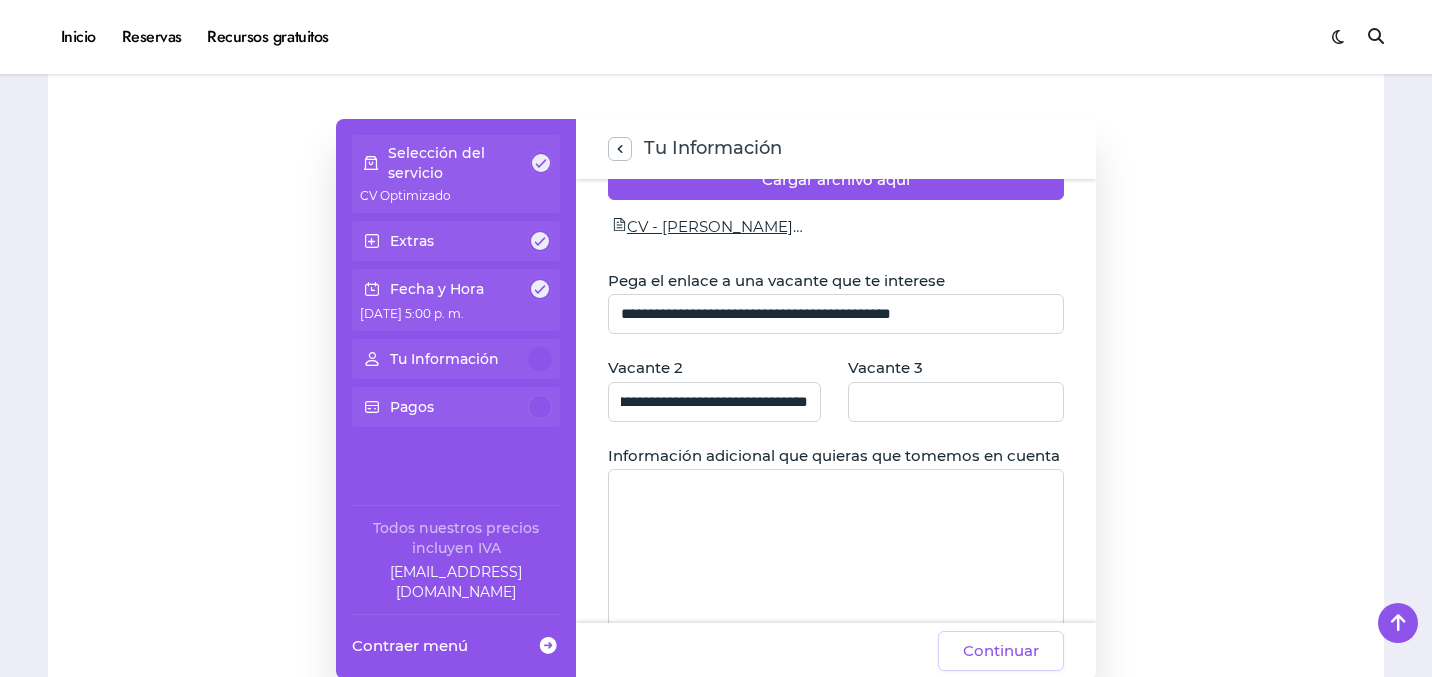 click on "Vacante 3" 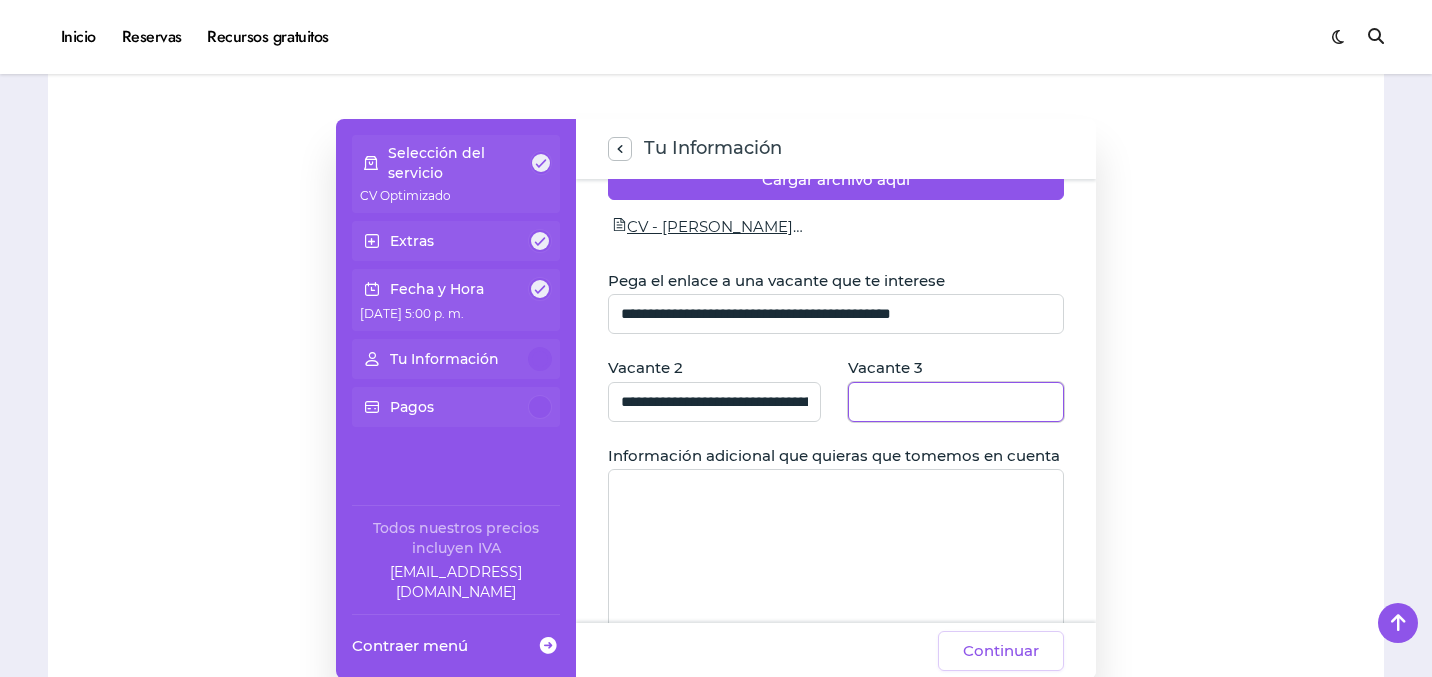 click 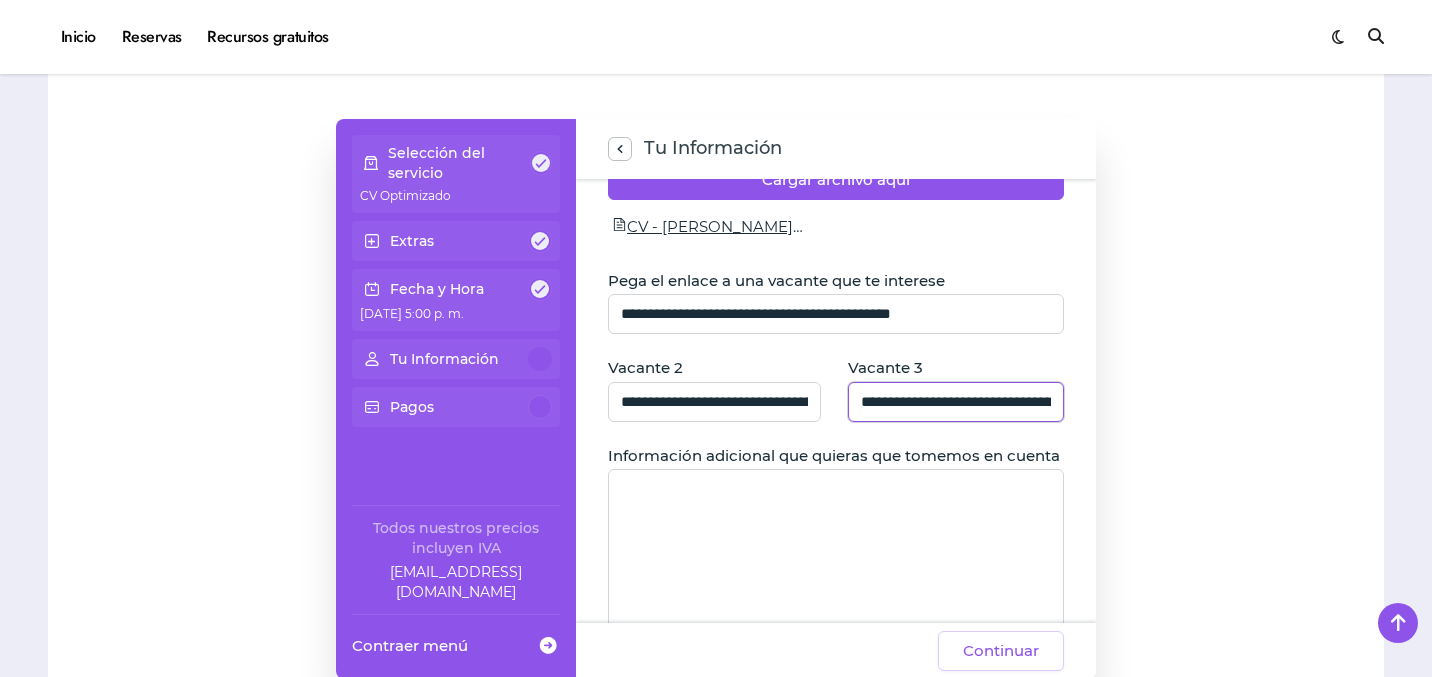 scroll, scrollTop: 0, scrollLeft: 345, axis: horizontal 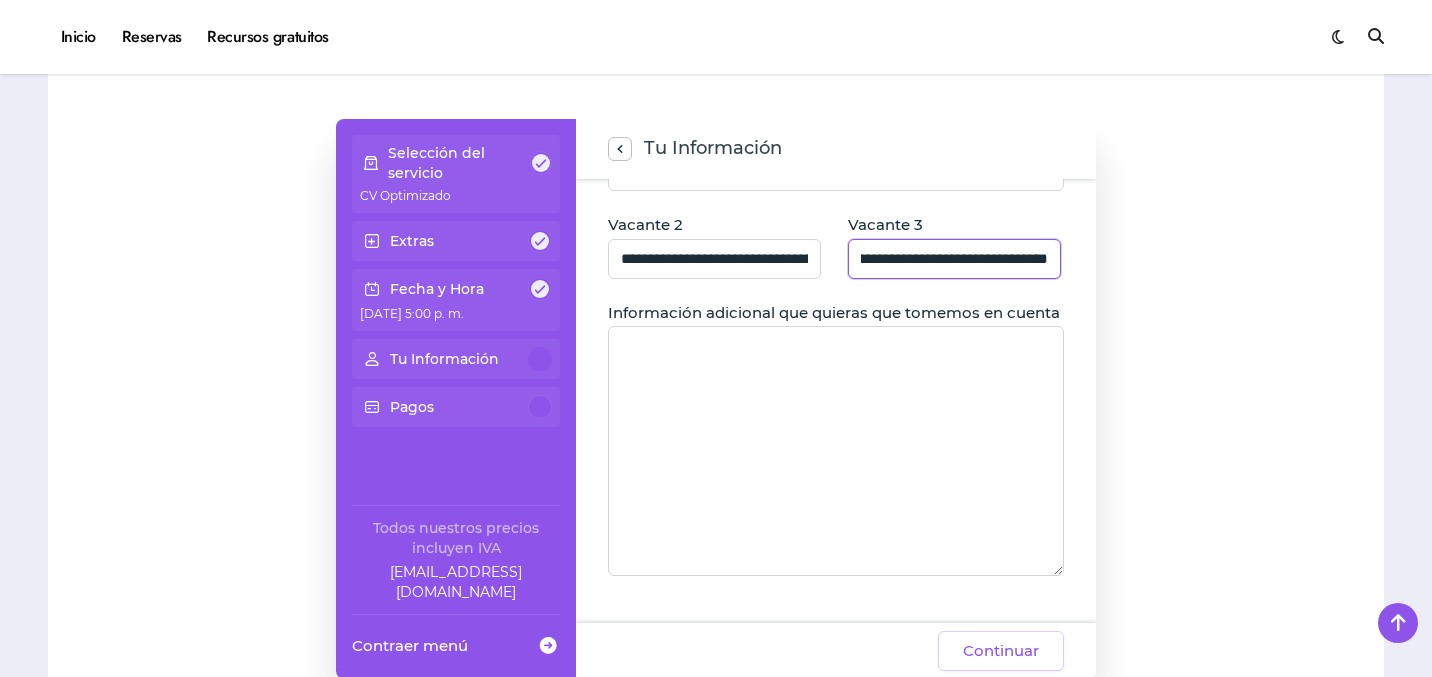 type on "**********" 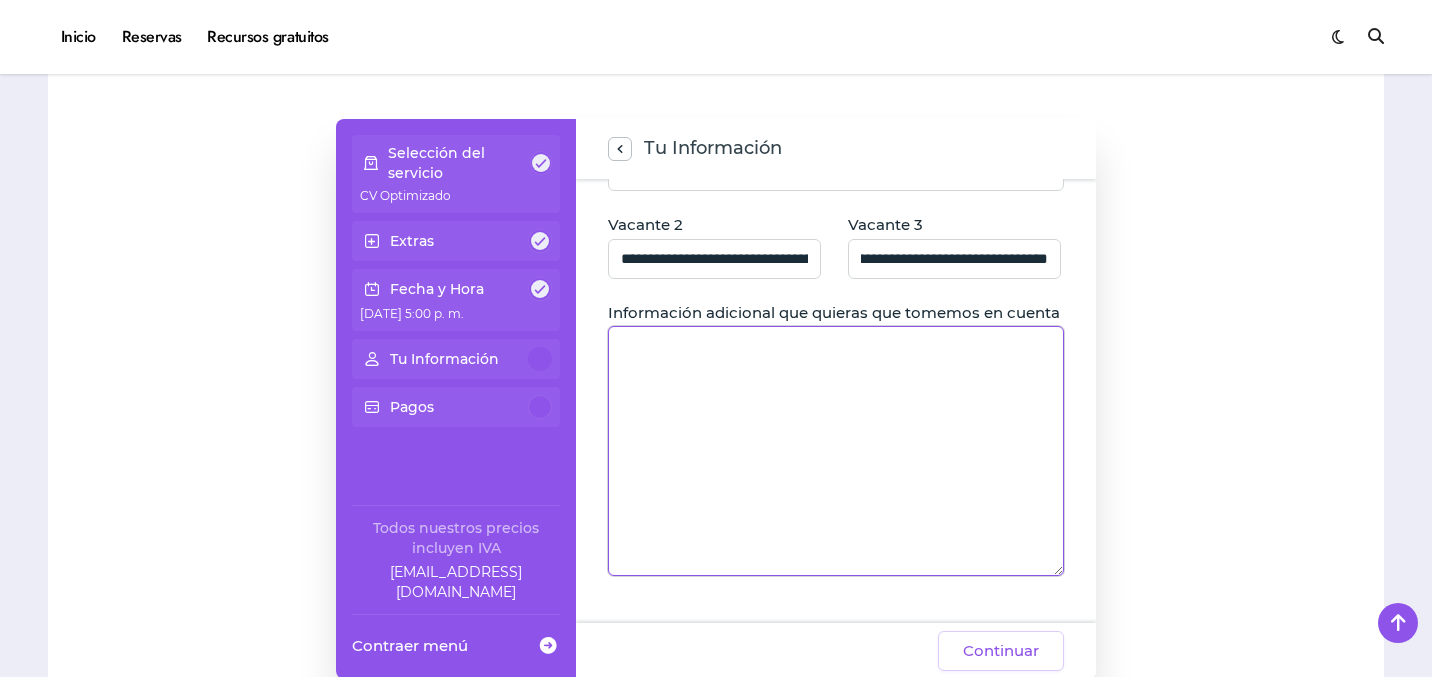 scroll, scrollTop: 0, scrollLeft: 0, axis: both 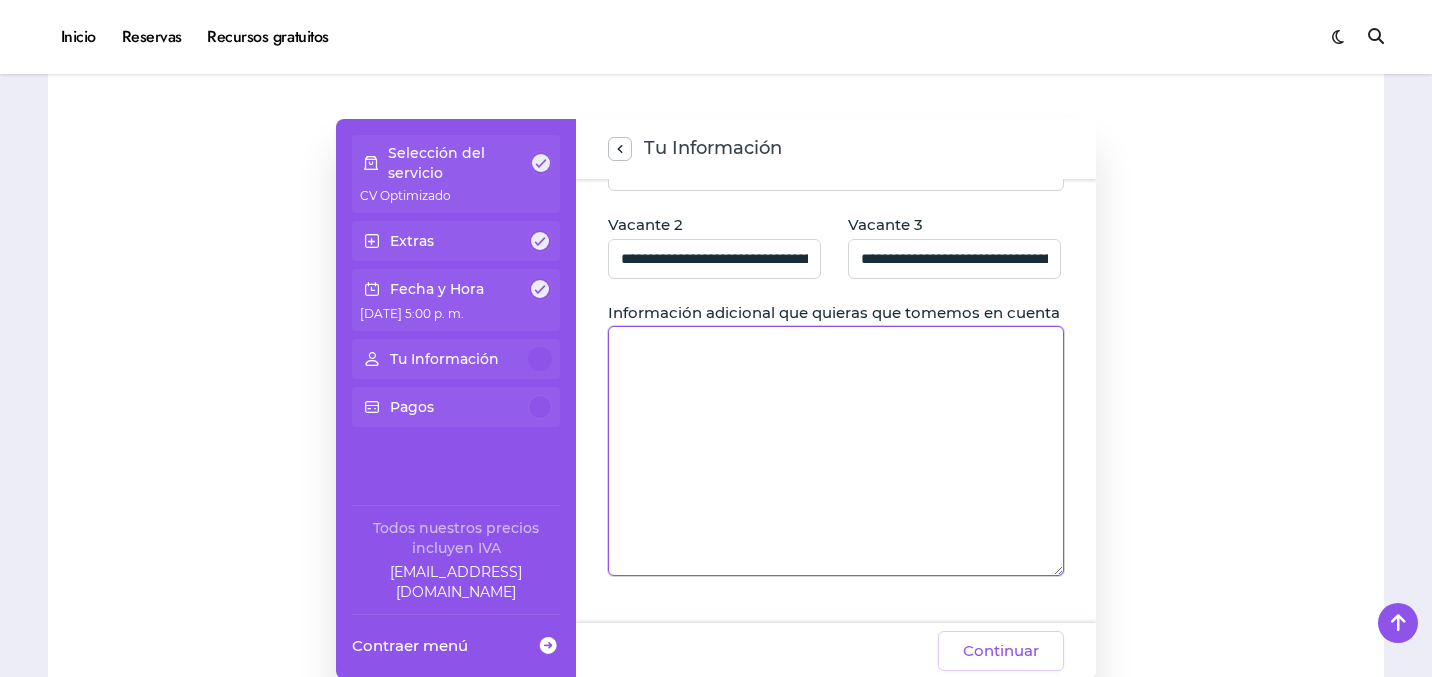 click 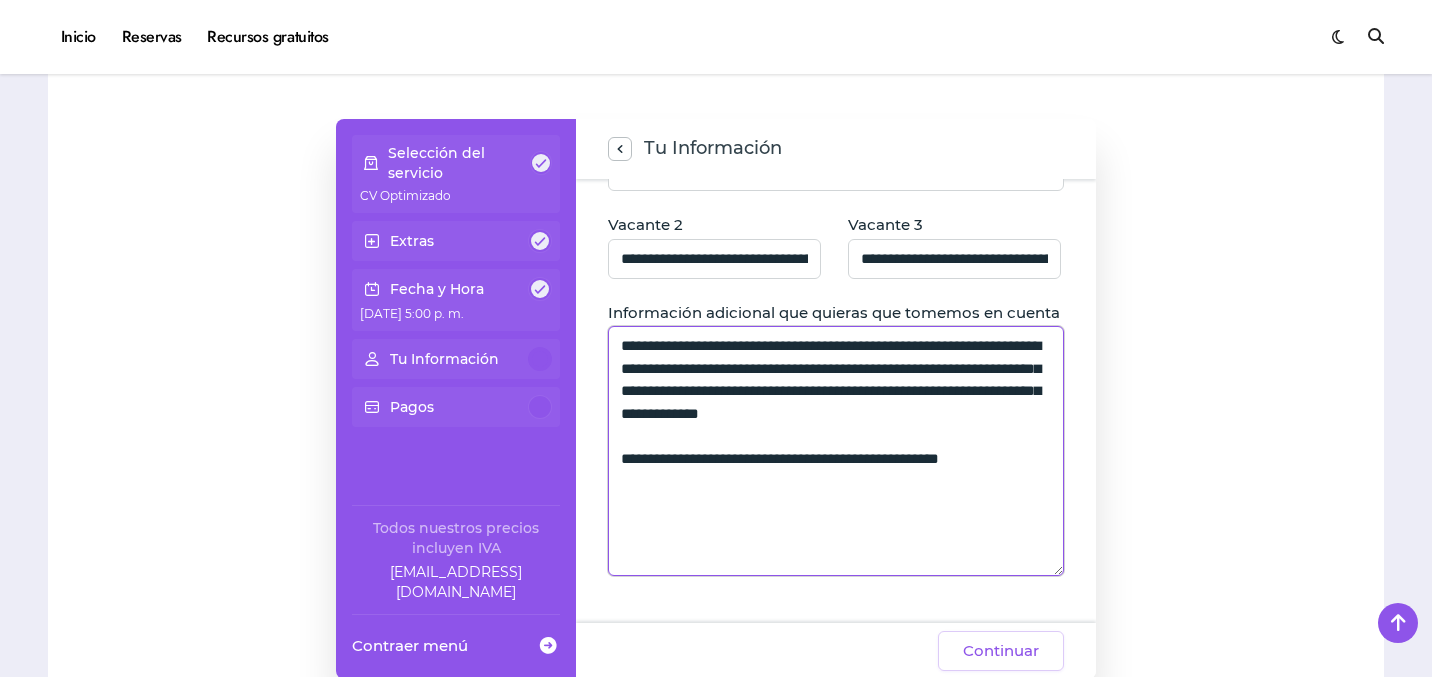 click on "**********" 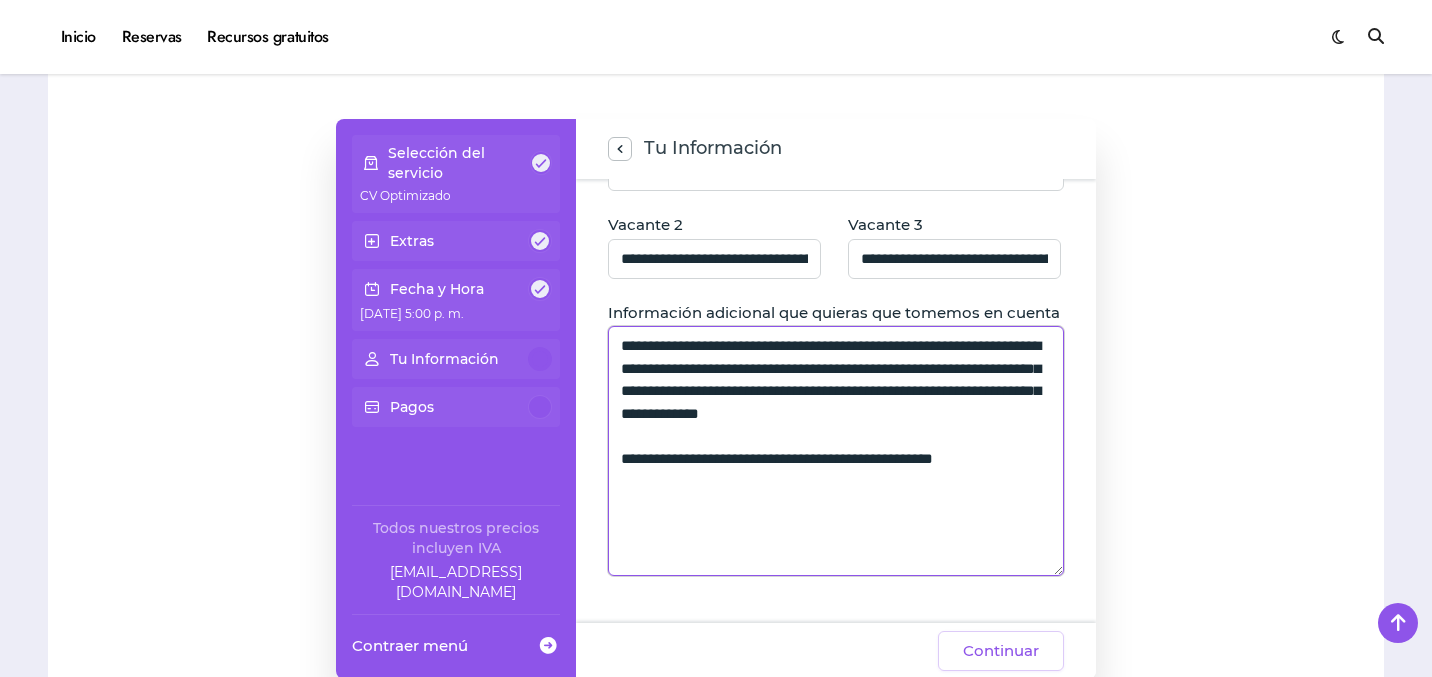 click on "**********" 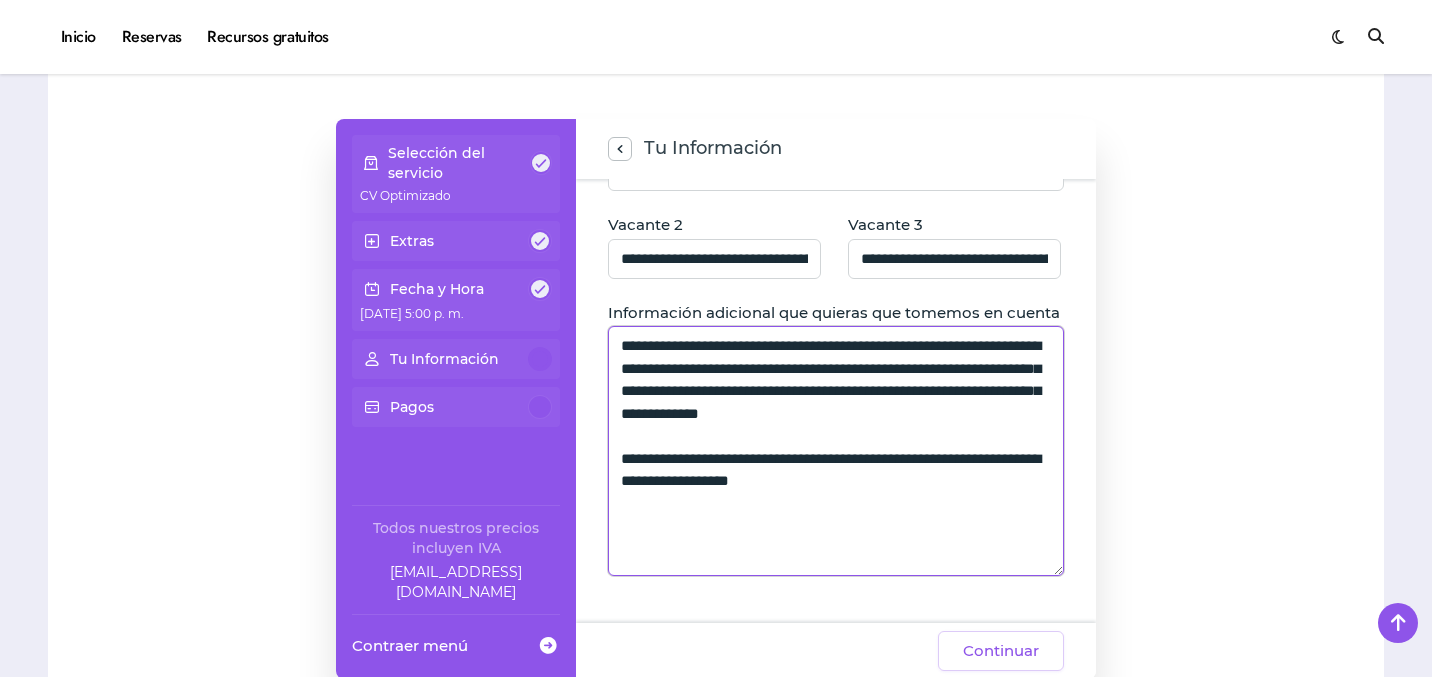click on "**********" 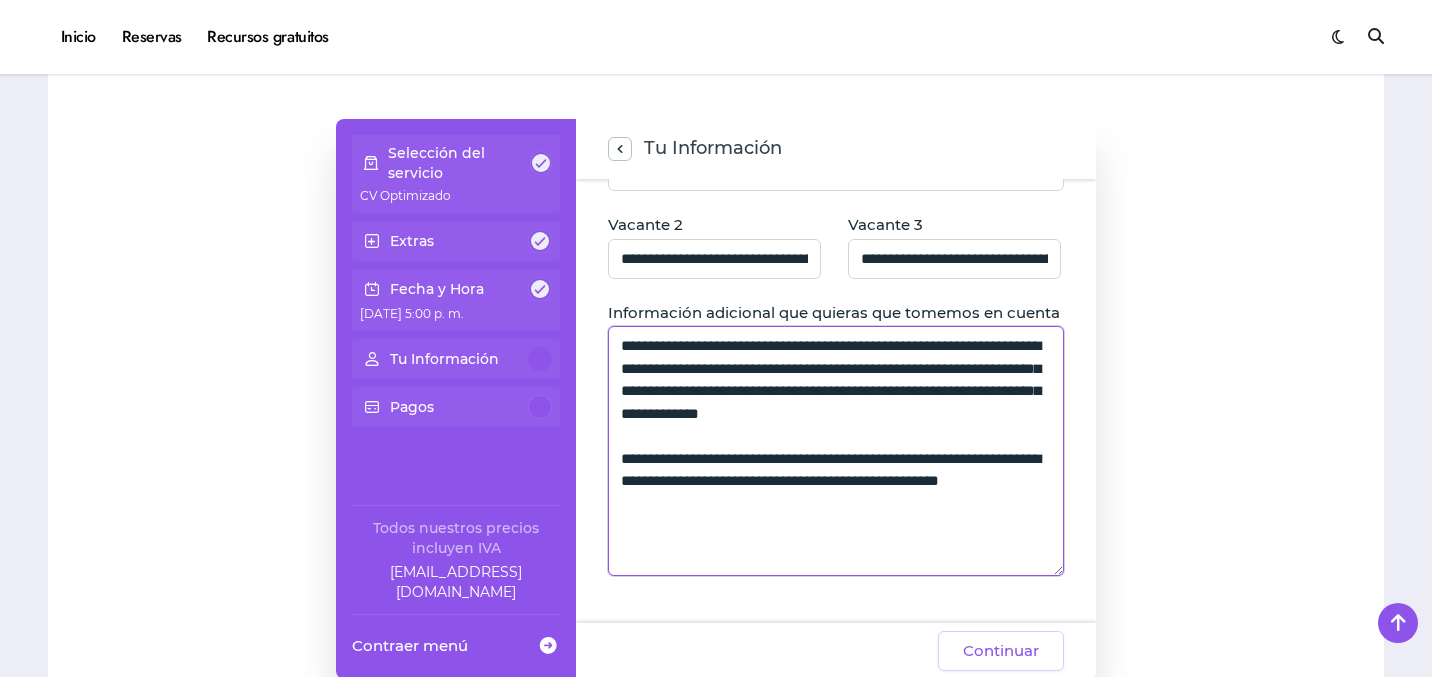 scroll, scrollTop: 399, scrollLeft: 0, axis: vertical 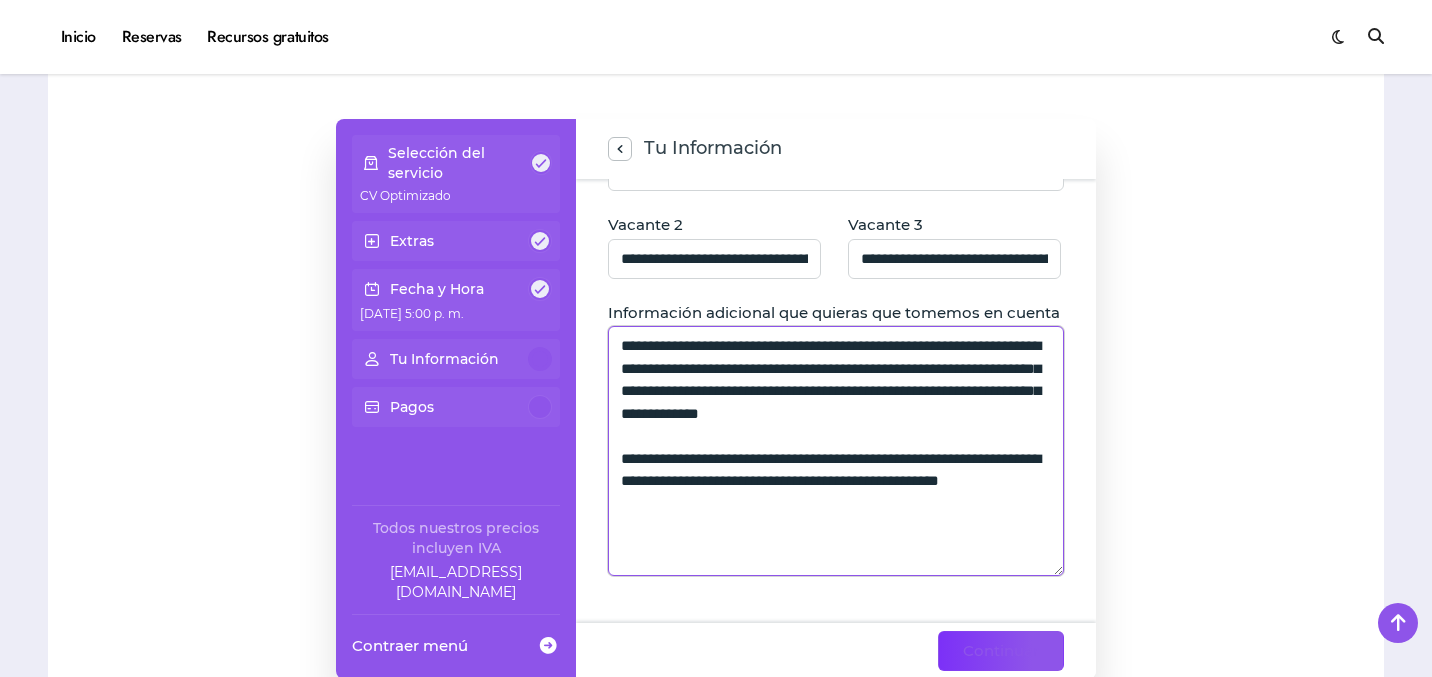 type on "**********" 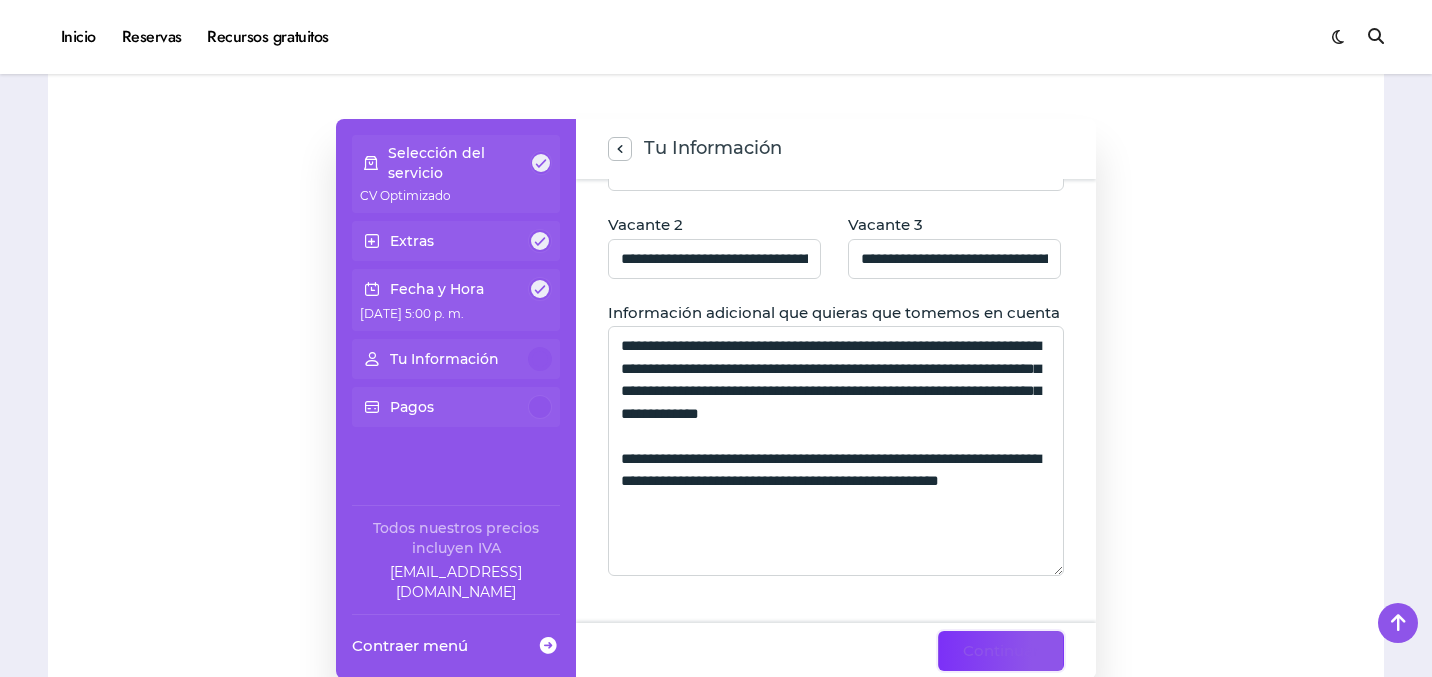 click on "Continuar" at bounding box center [1001, 651] 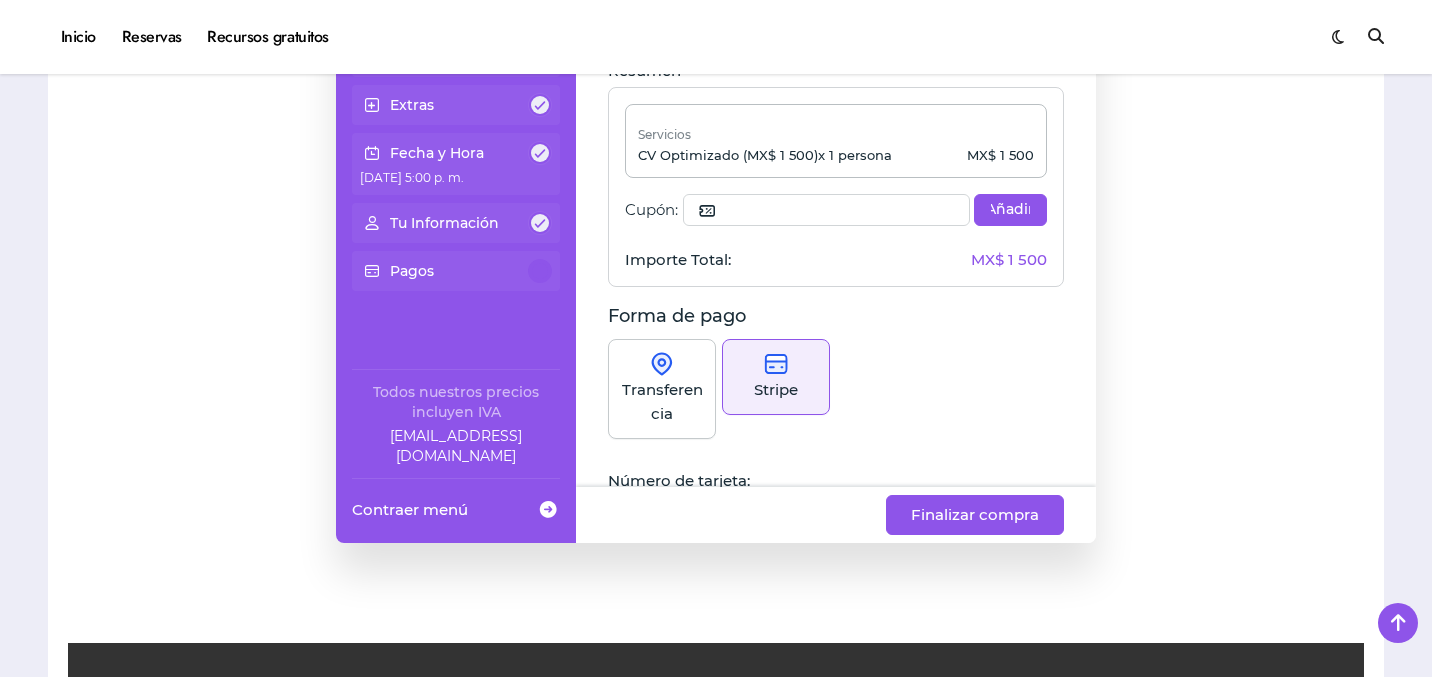 scroll, scrollTop: 594, scrollLeft: 0, axis: vertical 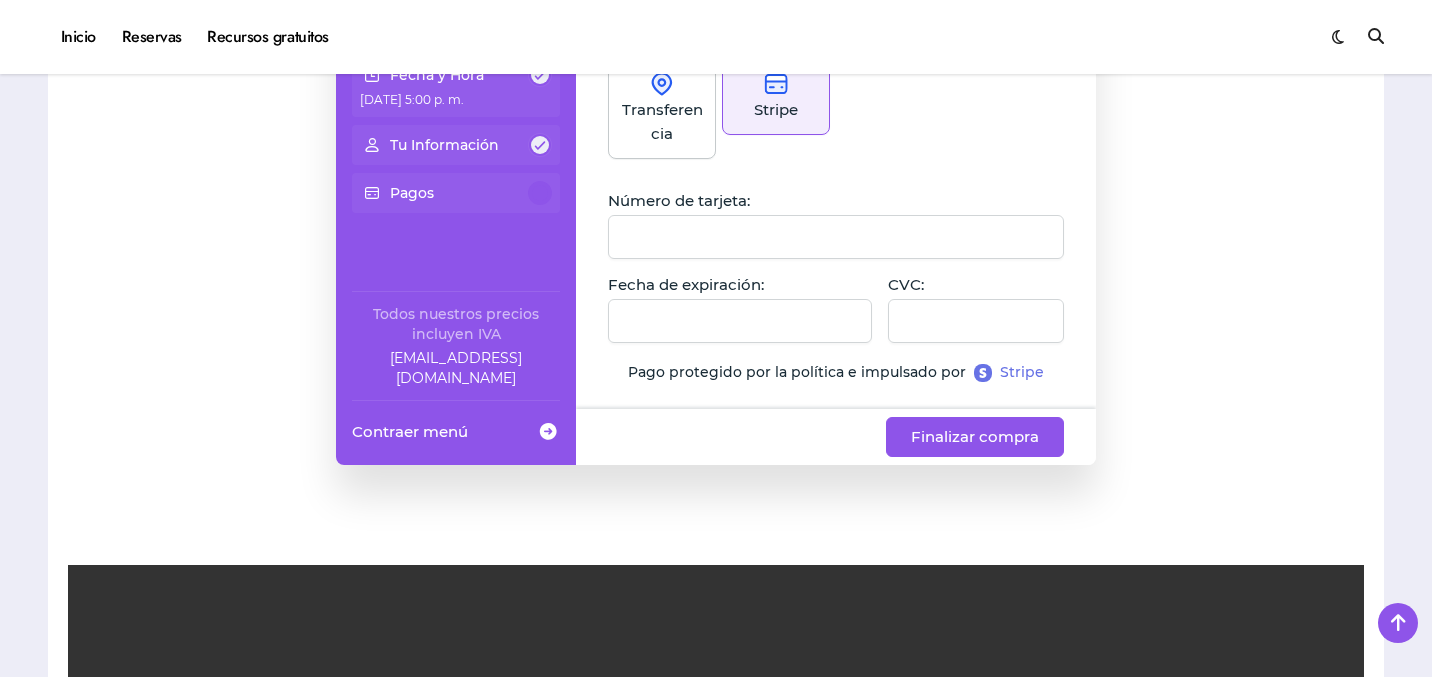 click at bounding box center (740, 321) 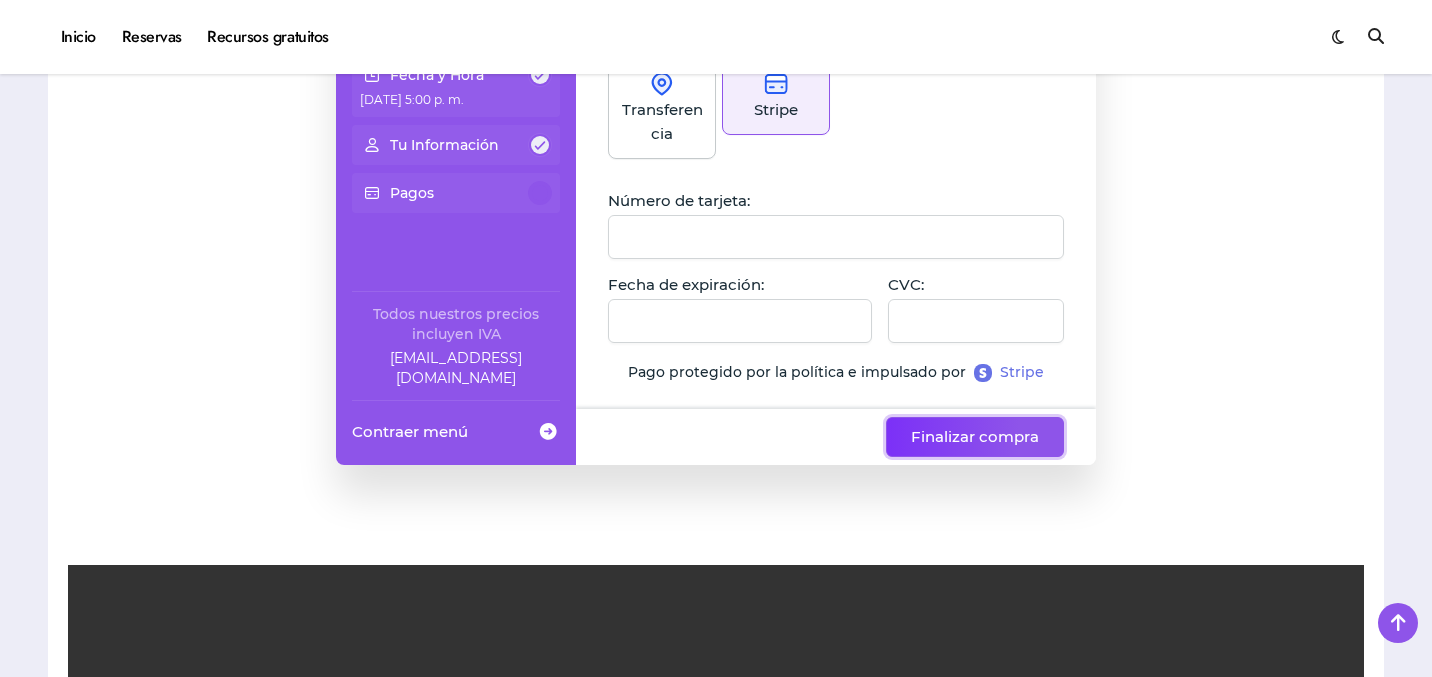click on "Finalizar compra" at bounding box center (975, 437) 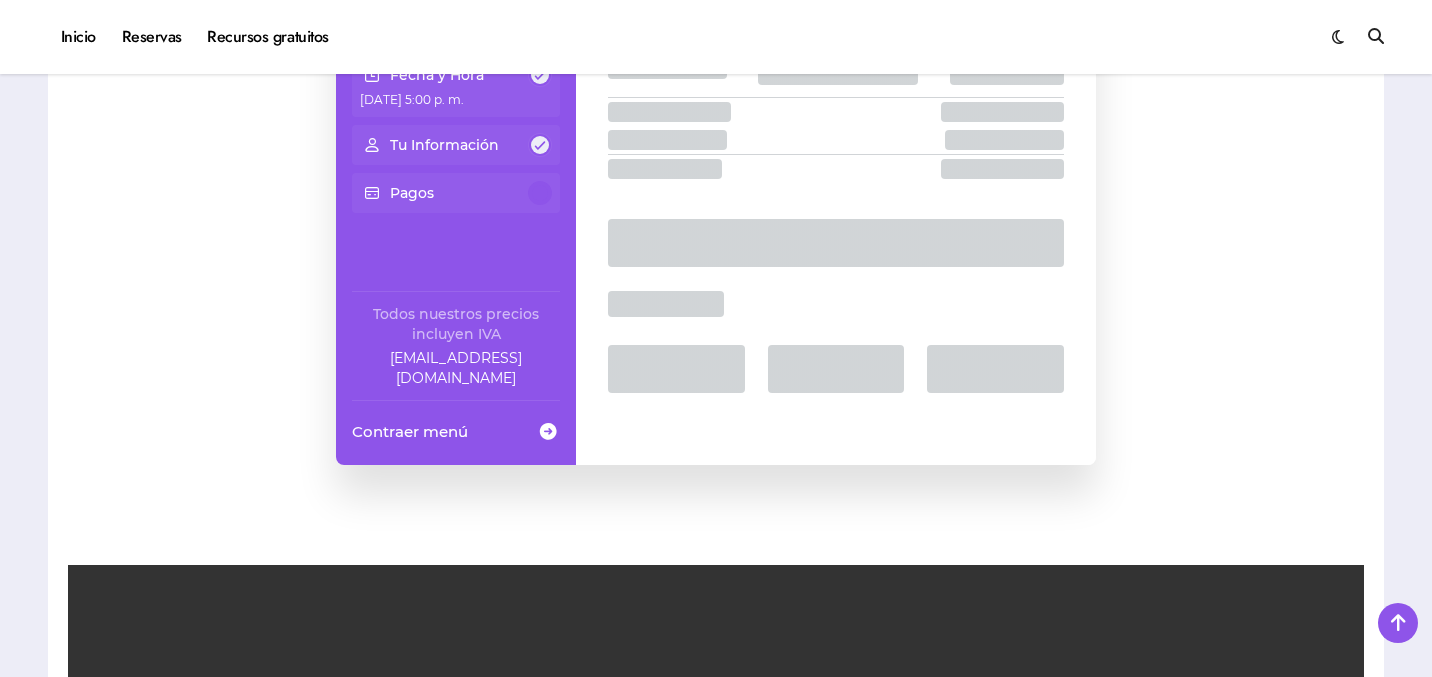 scroll, scrollTop: 0, scrollLeft: 0, axis: both 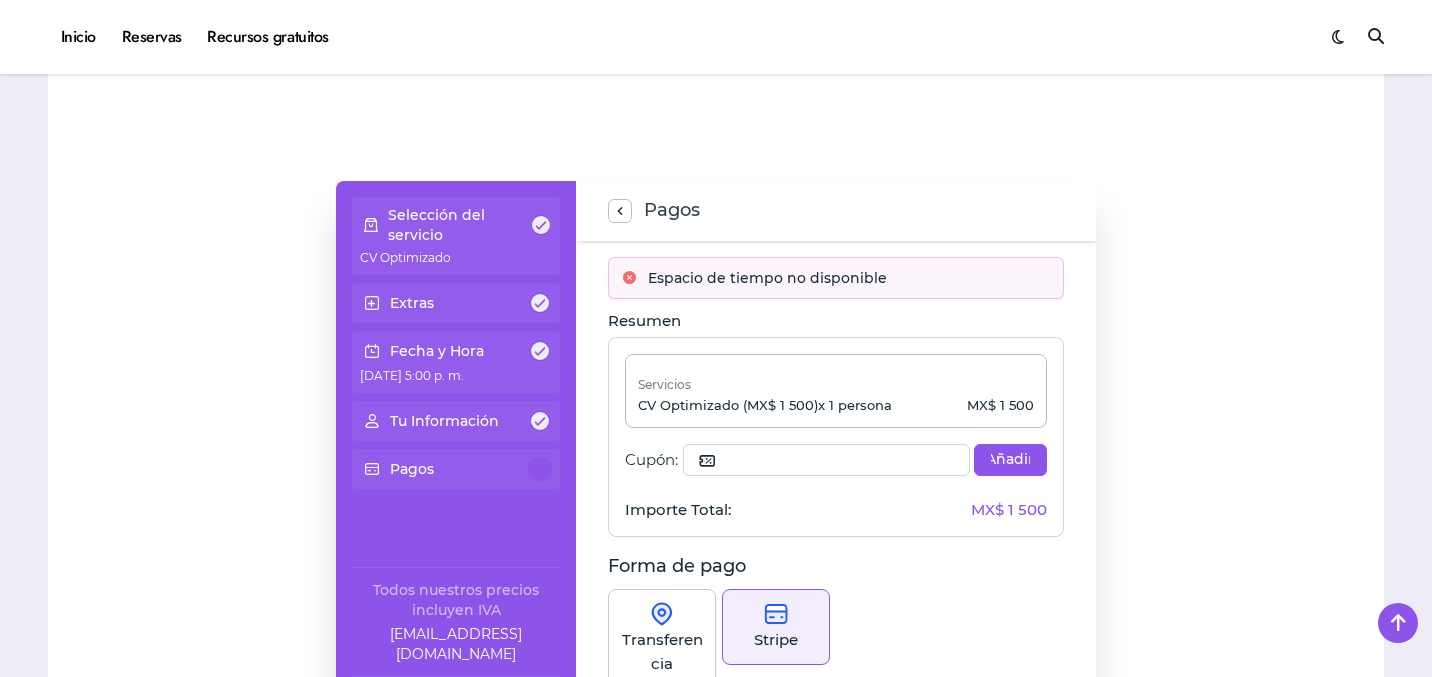 click on "10 de Julio de 2025  - 5:00 p. m." at bounding box center [456, 374] 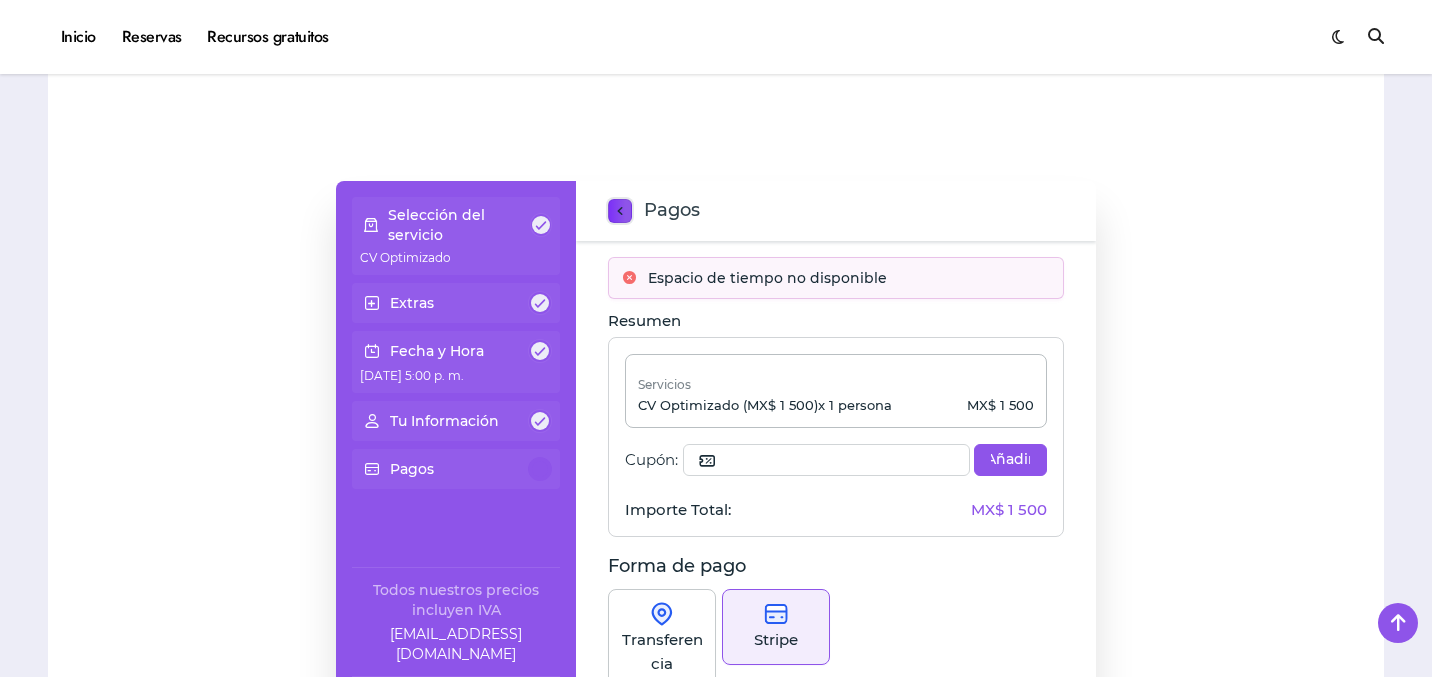 click 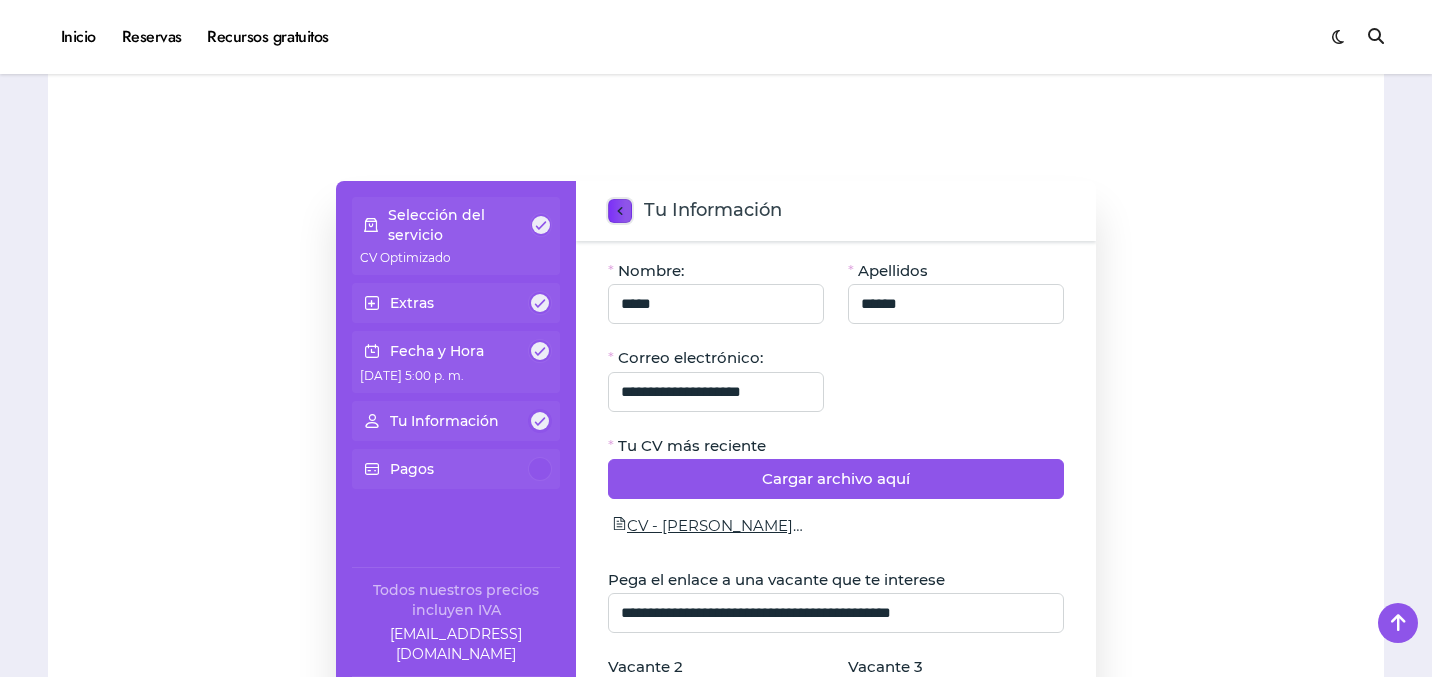 click 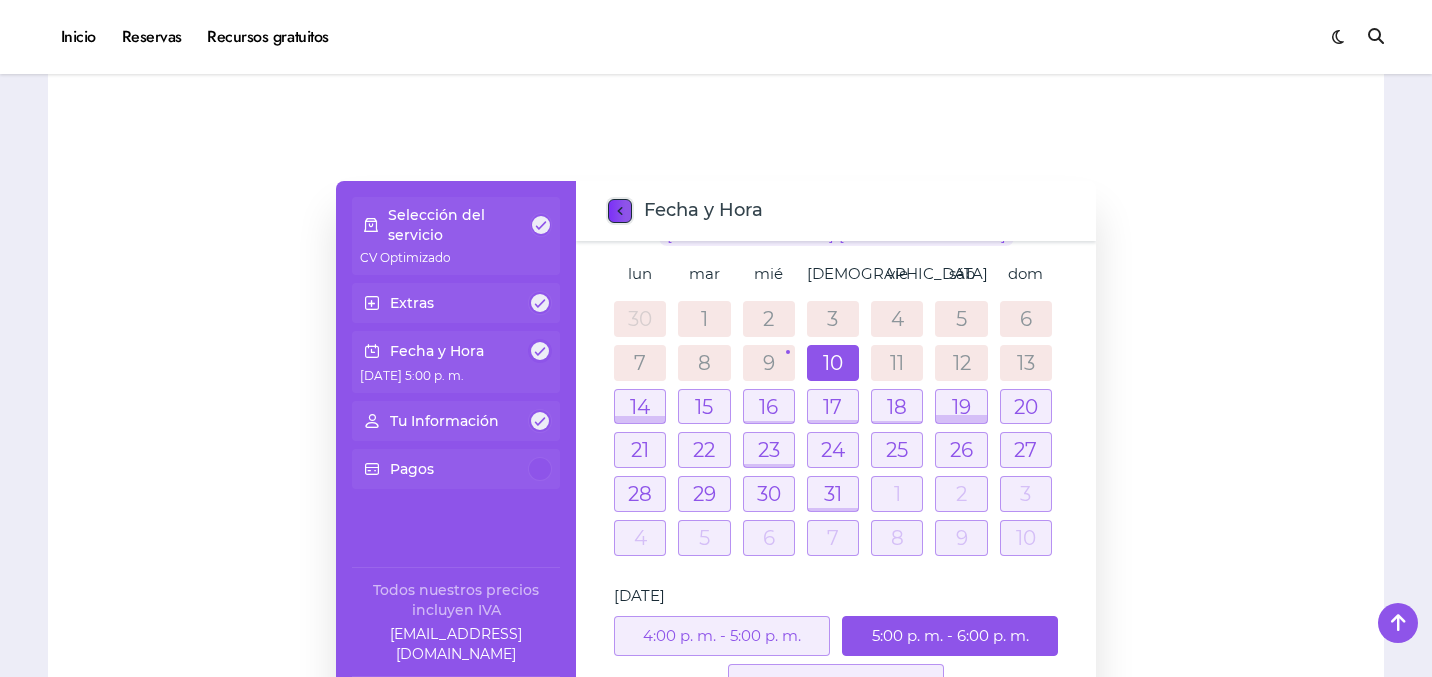 scroll, scrollTop: 90, scrollLeft: 0, axis: vertical 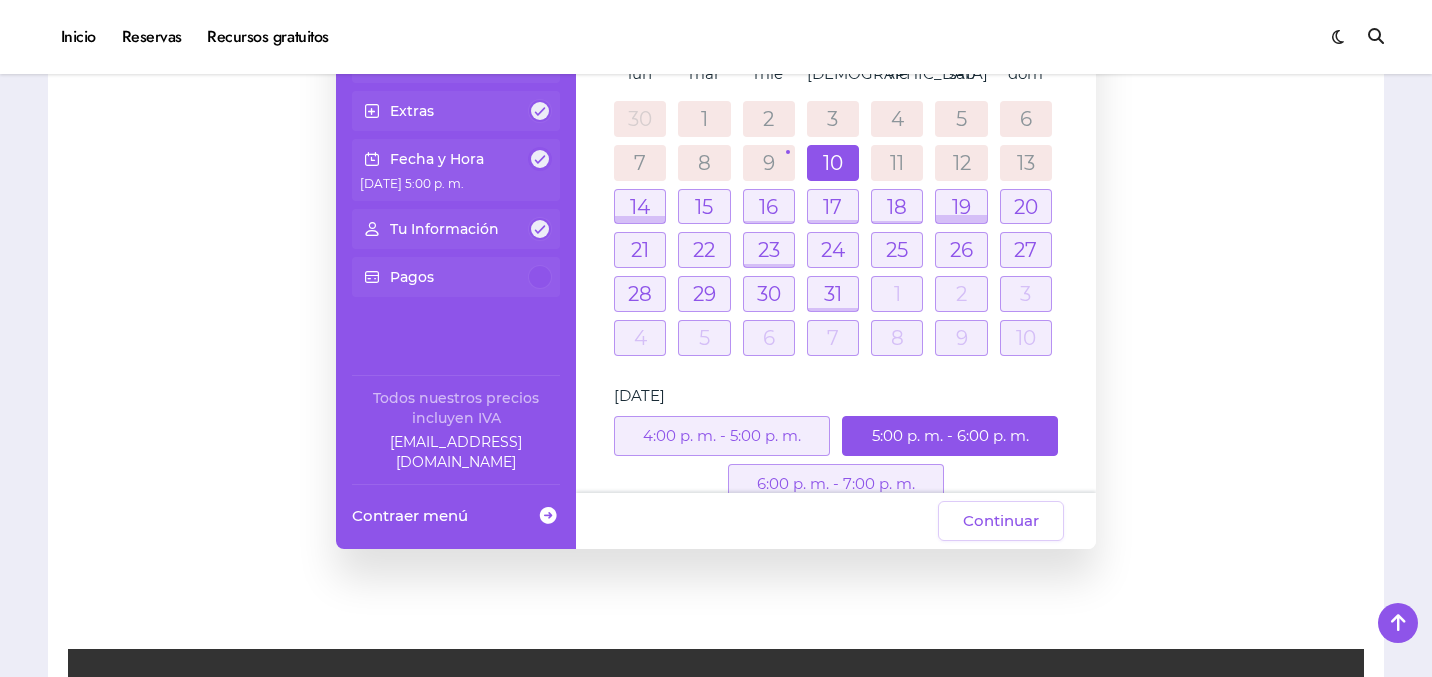 click on "6:00 p. m.  - 7:00 p. m." at bounding box center [836, 484] 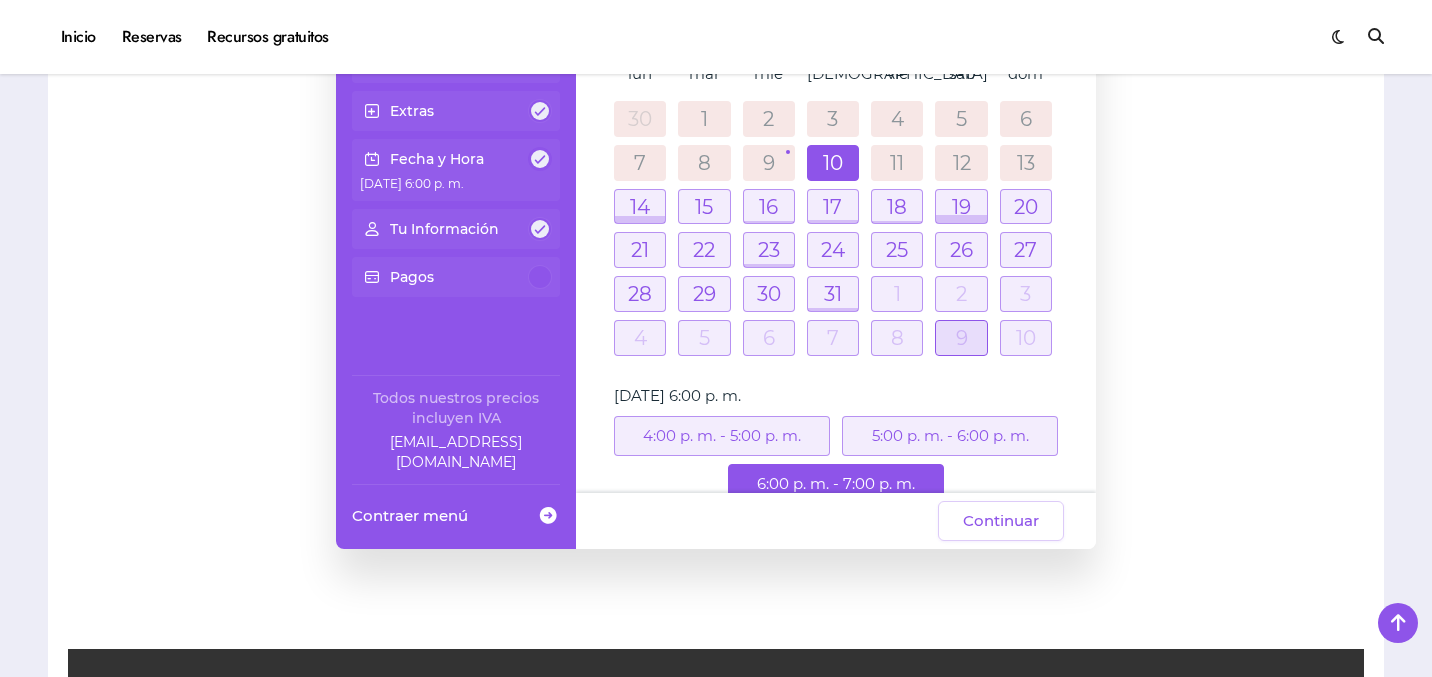 scroll, scrollTop: 125, scrollLeft: 0, axis: vertical 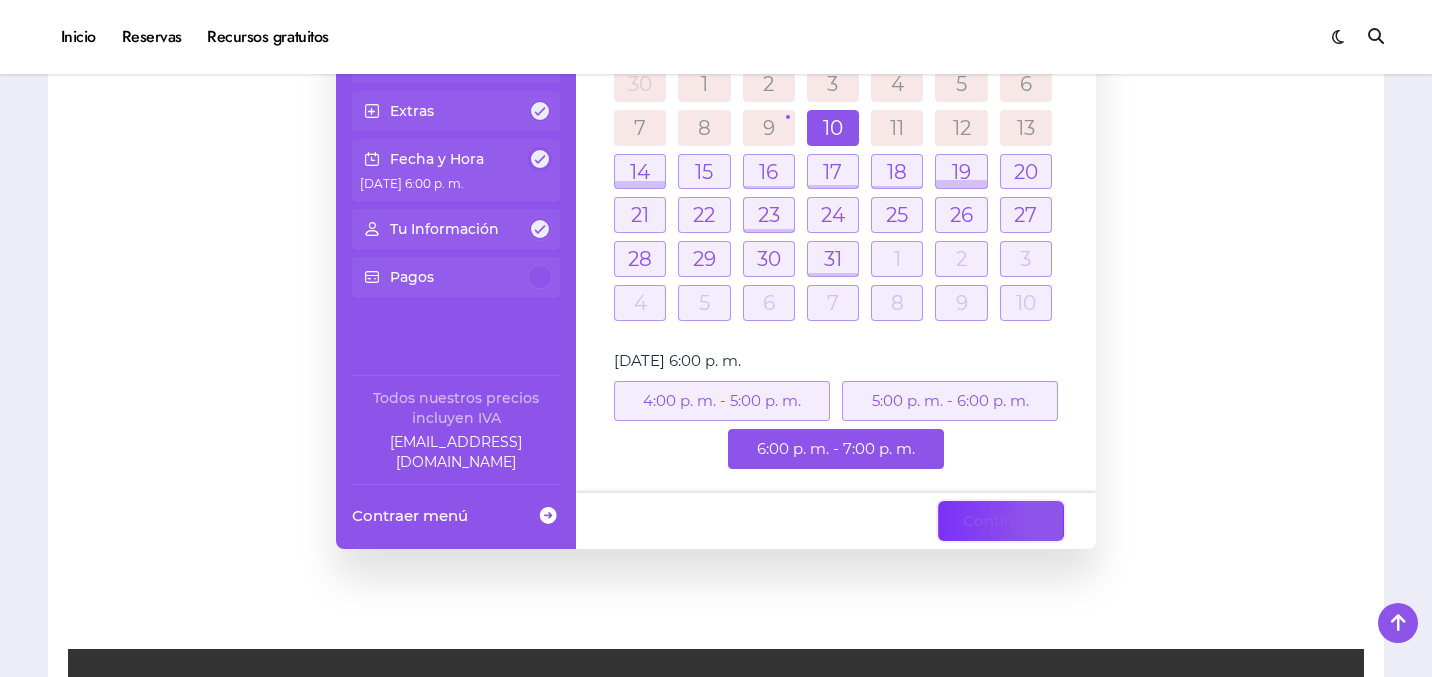 click on "Continuar" 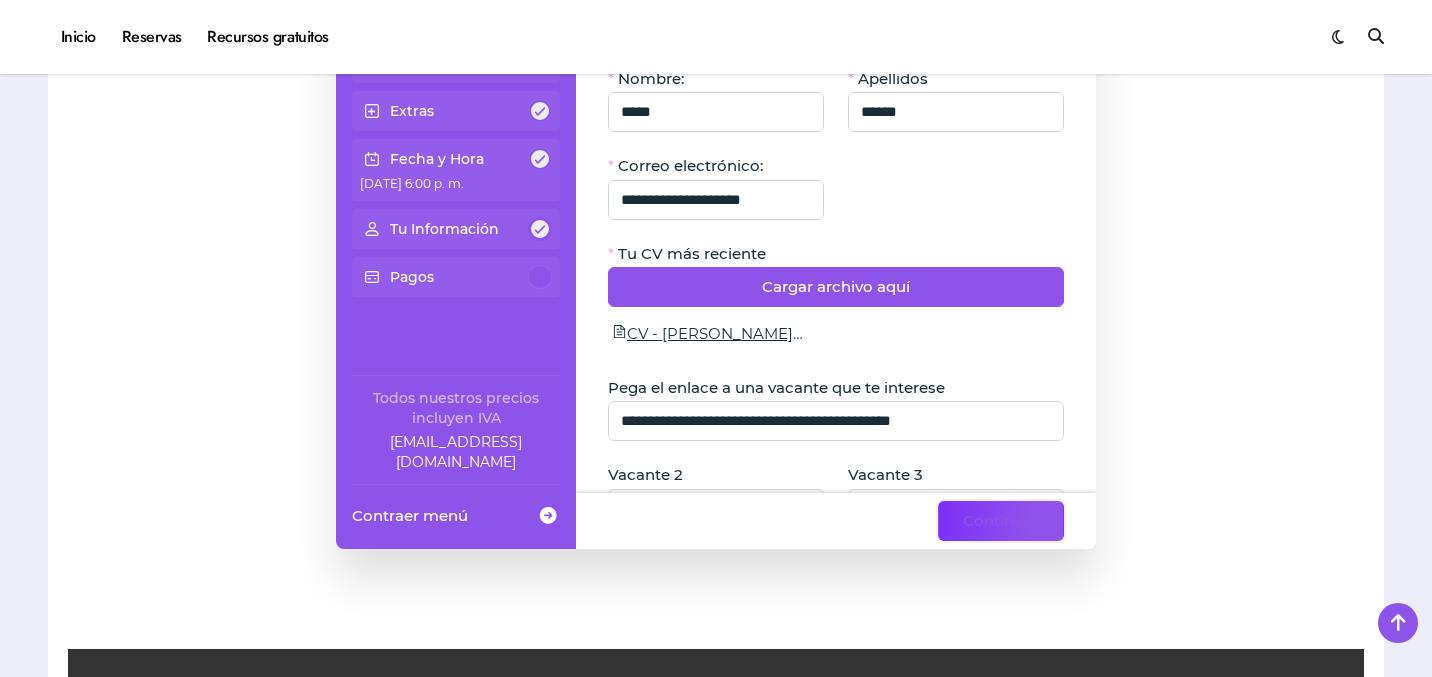 click on "Continuar" 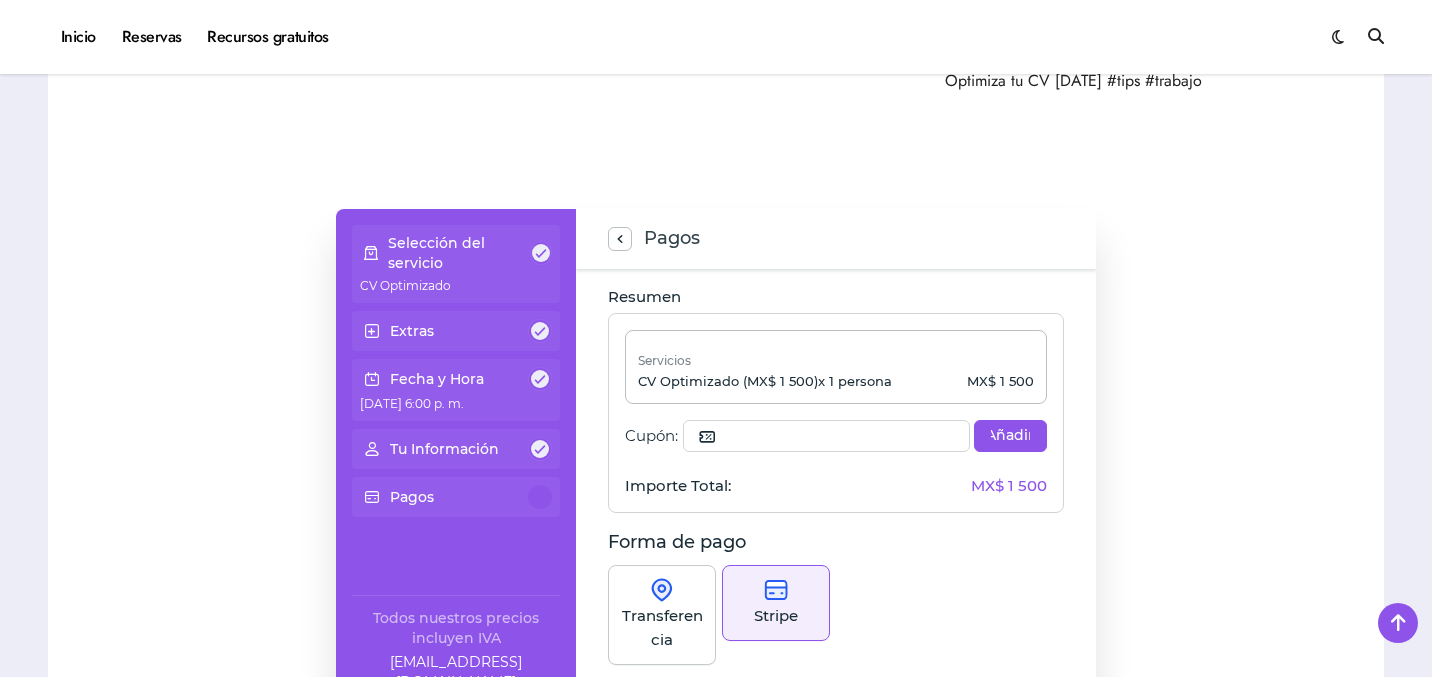 scroll, scrollTop: 338, scrollLeft: 0, axis: vertical 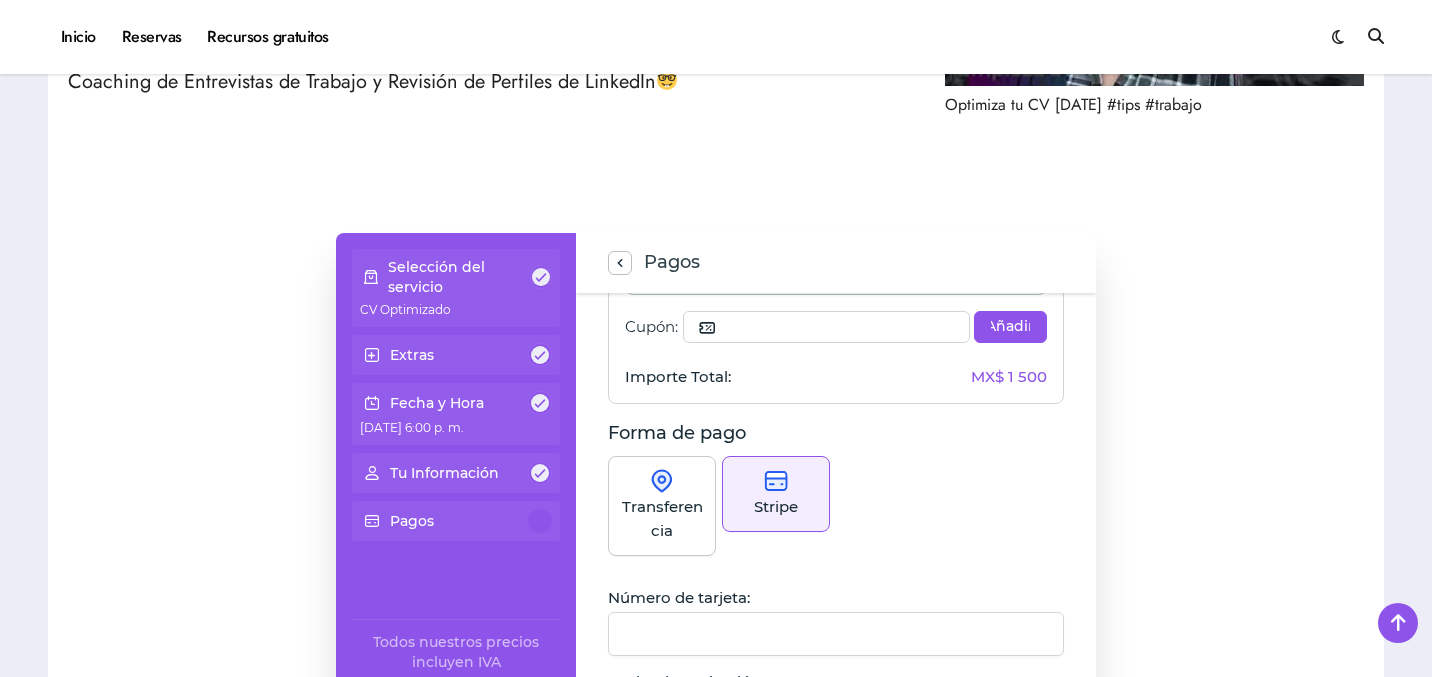 click at bounding box center (836, 634) 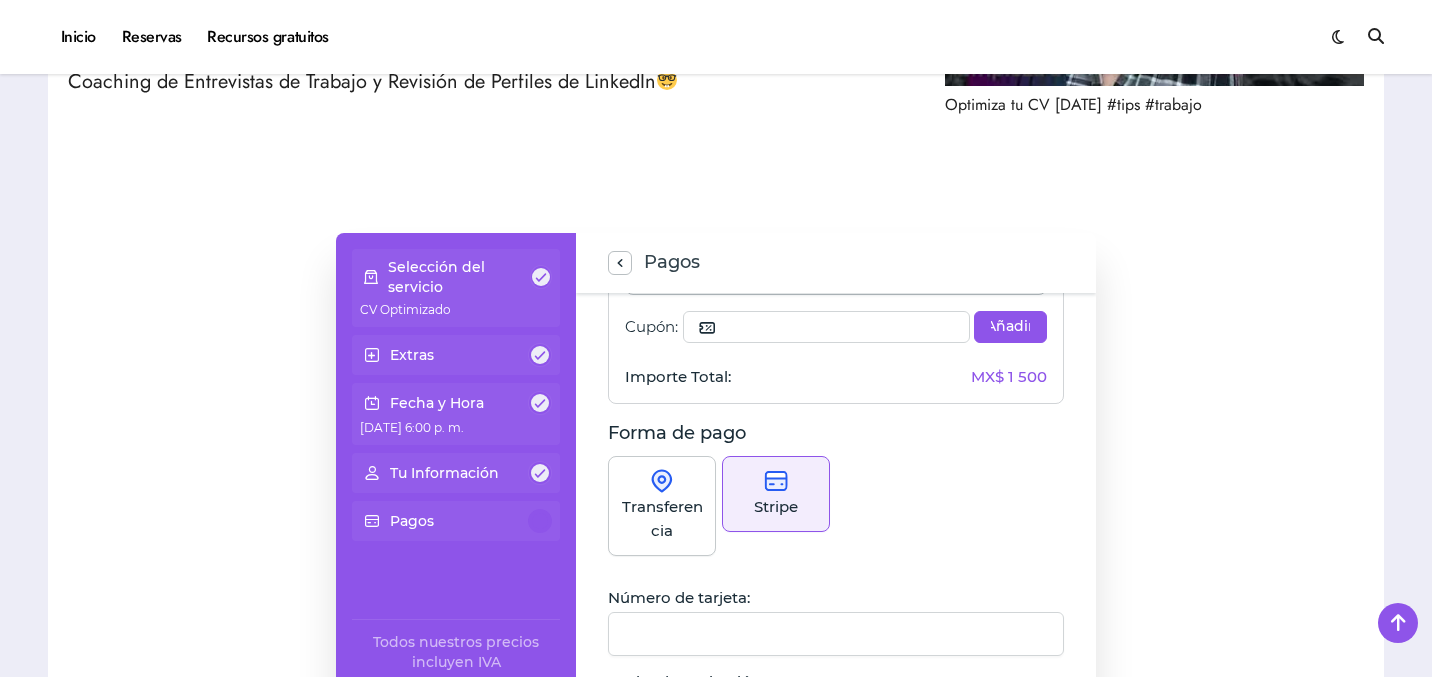 click on "Selección del servicio CV Optimizado Extras Fecha y Hora 10 de Julio de 2025  - 6:00 p. m. Tu Información Pagos Todos nuestros precios incluyen IVA fra@elhadadelasvacantes.com Contraer menú Pagos Resumen Servicios CV Optimizado (MX$ 1 500)  x 1 persona MX$ 1 500 Cupón: Añadir Límite del cupón alcanzado El número de reservas con el cupón aplicado es  Descuento: MX$ 0 Importe Total: MX$ 1 500  Forma de pago Transferencia Stripe Número de tarjeta:  Fecha de expiración:   CVC:  Pago protegido por la política e impulsado por Stripe Finalizar compra" at bounding box center (716, 513) 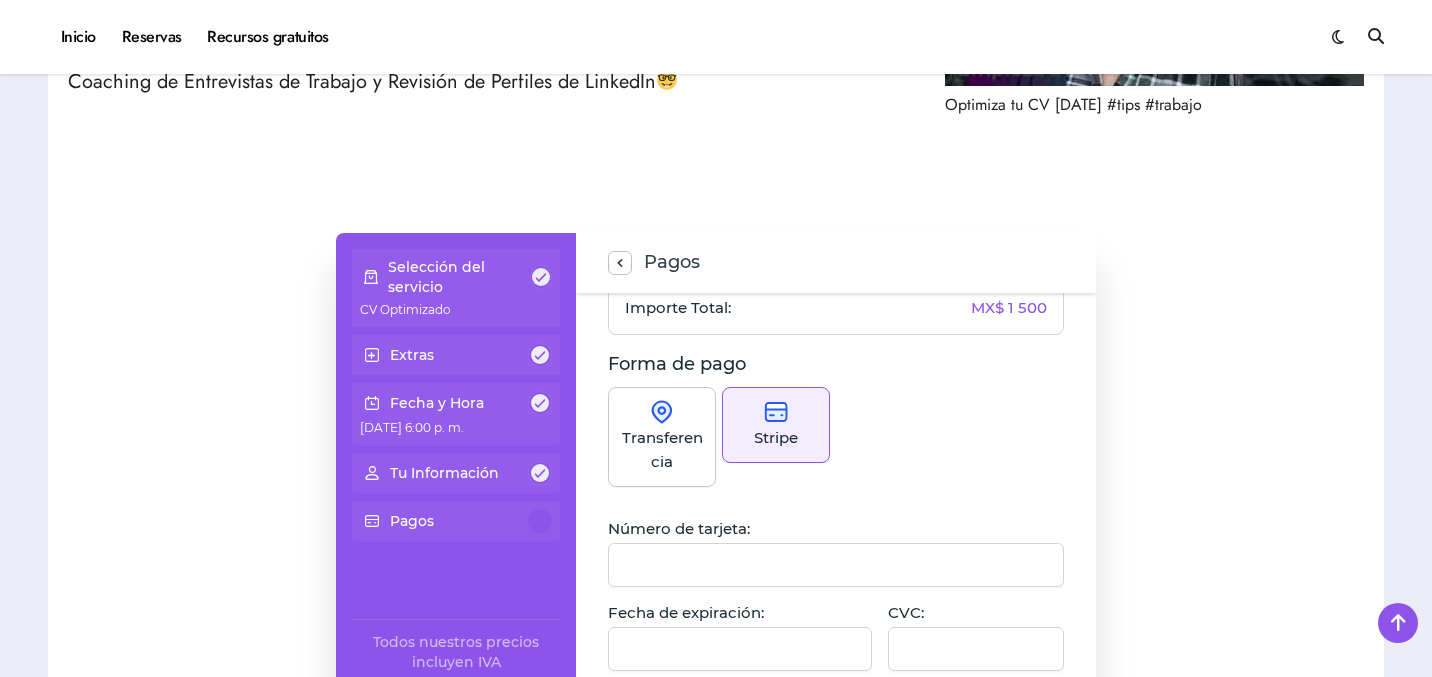 click at bounding box center (976, 649) 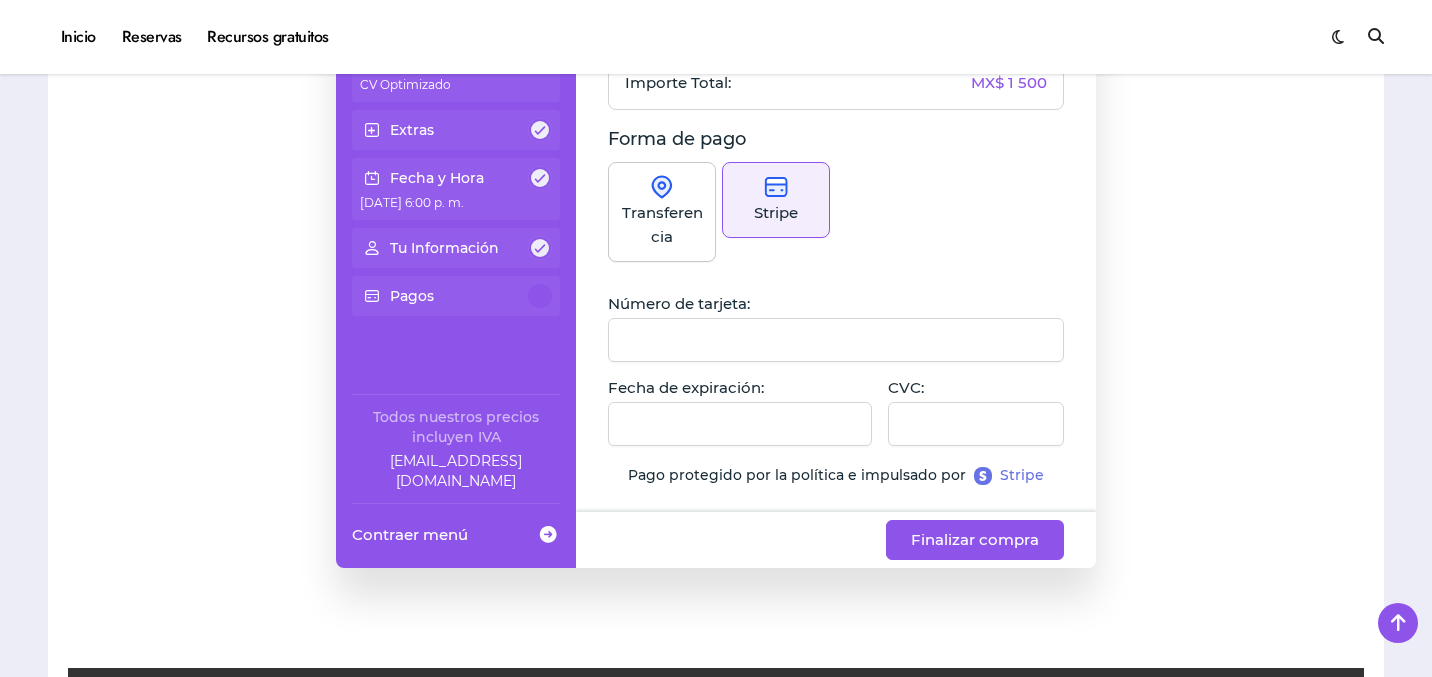 scroll, scrollTop: 564, scrollLeft: 0, axis: vertical 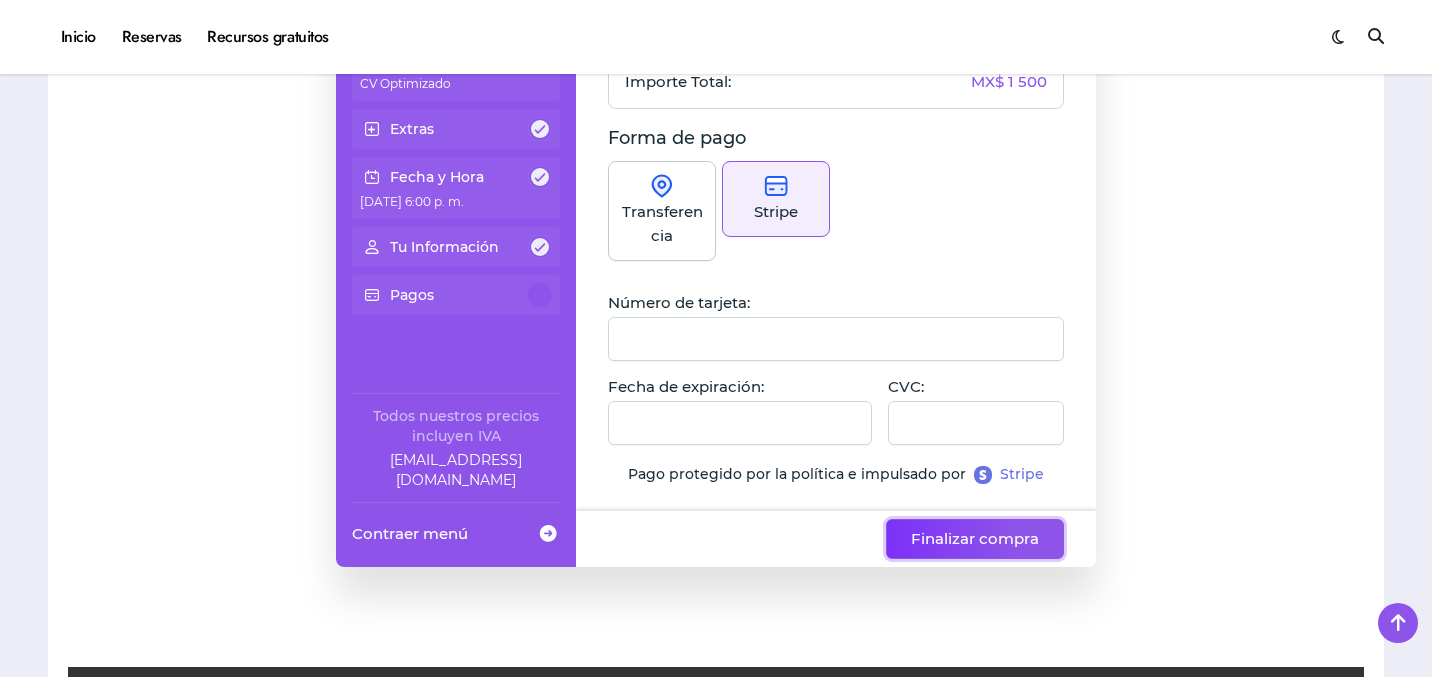 click on "Finalizar compra" at bounding box center [975, 539] 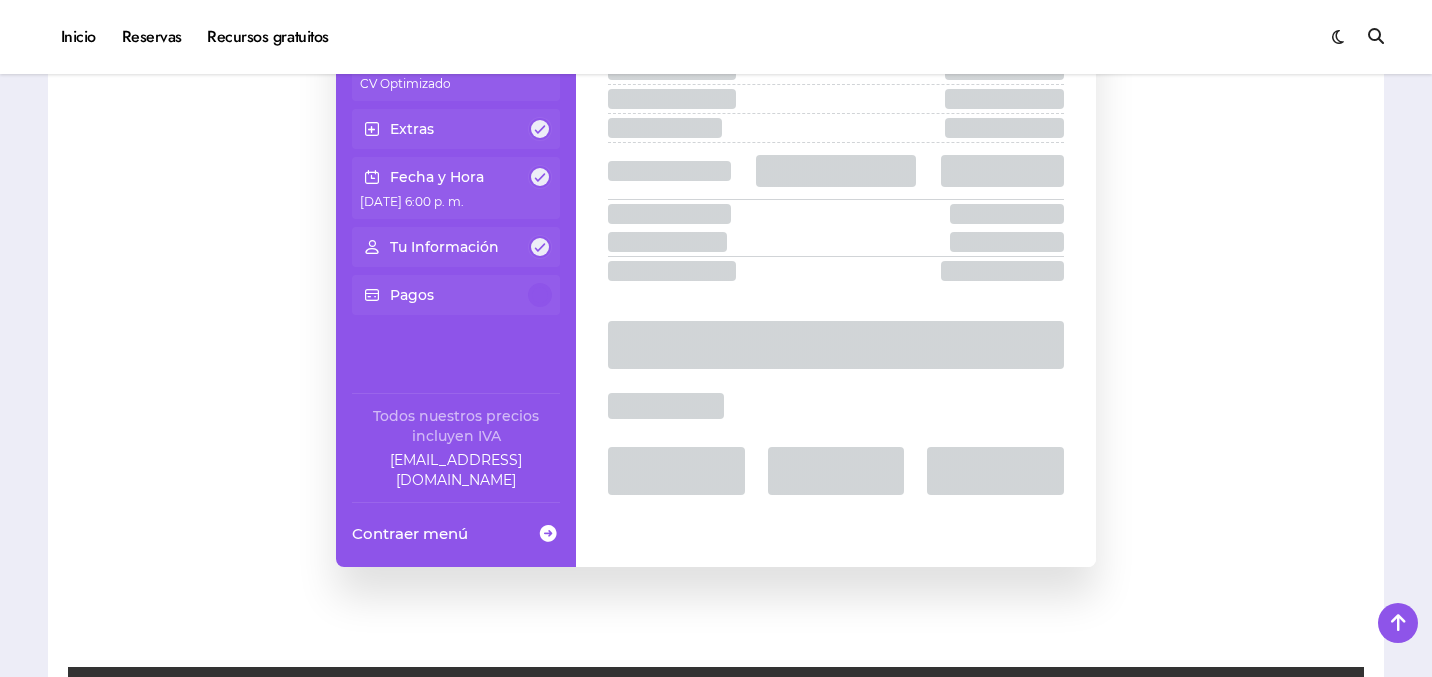 scroll, scrollTop: 0, scrollLeft: 0, axis: both 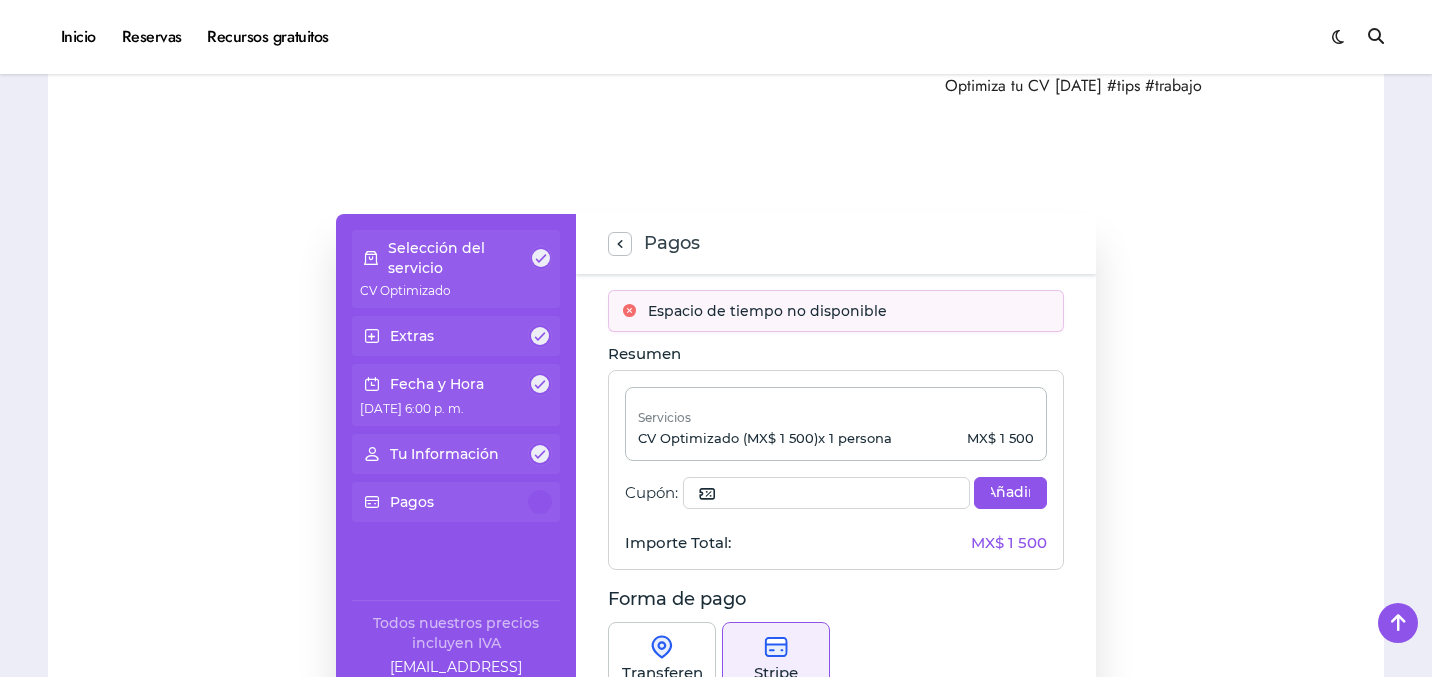 click on "10 de Julio de 2025  - 6:00 p. m." at bounding box center [412, 408] 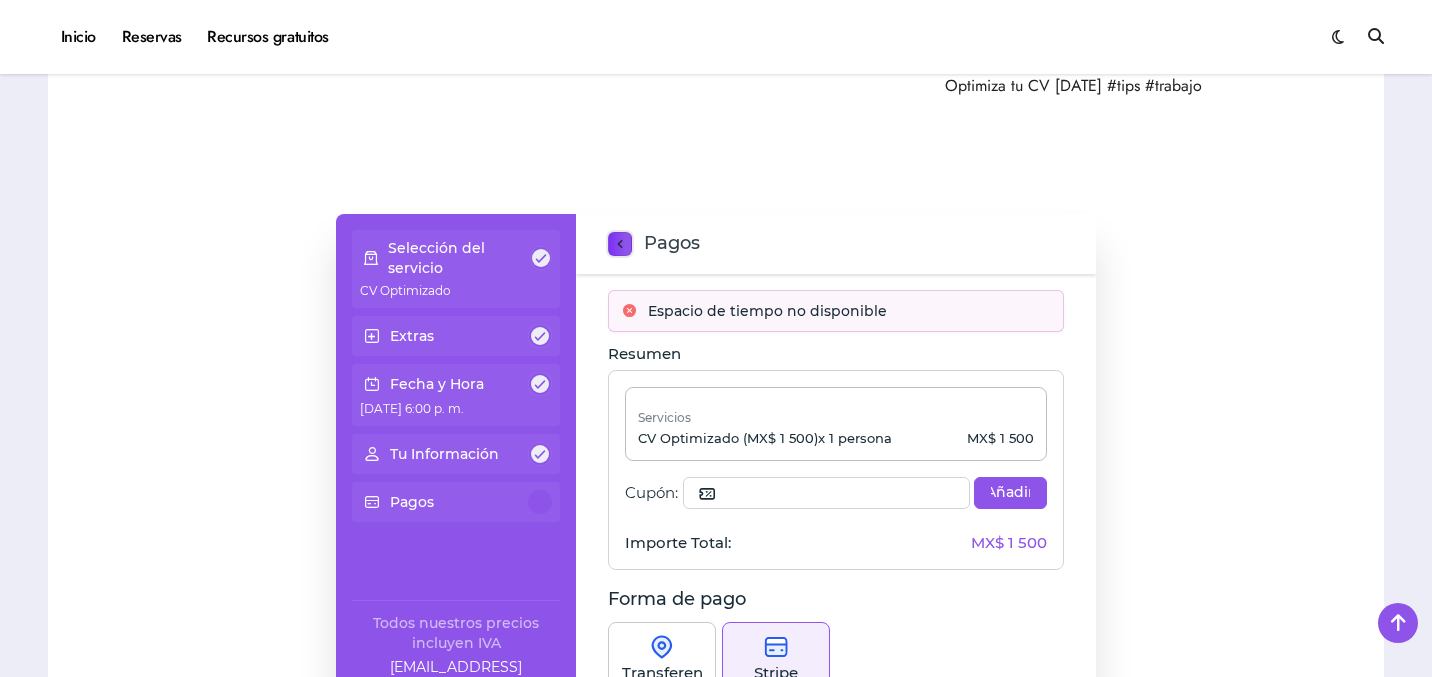 click 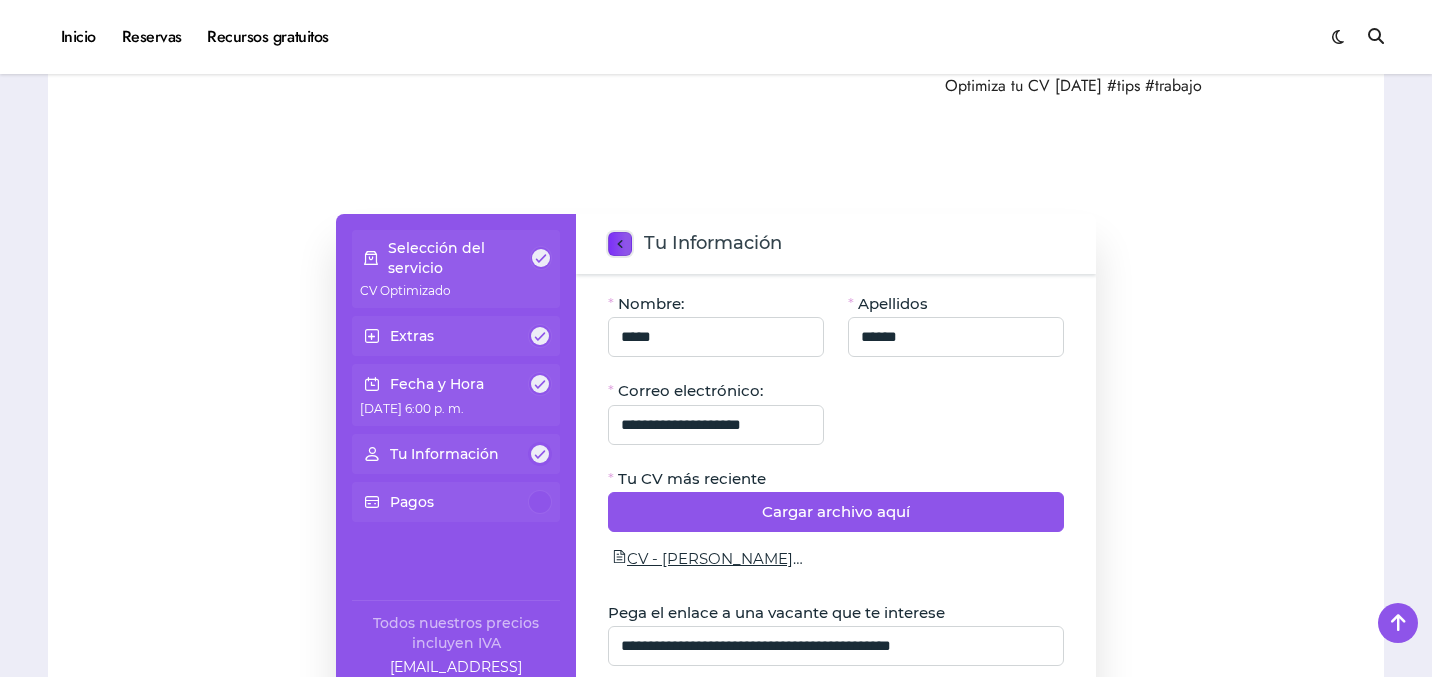 click 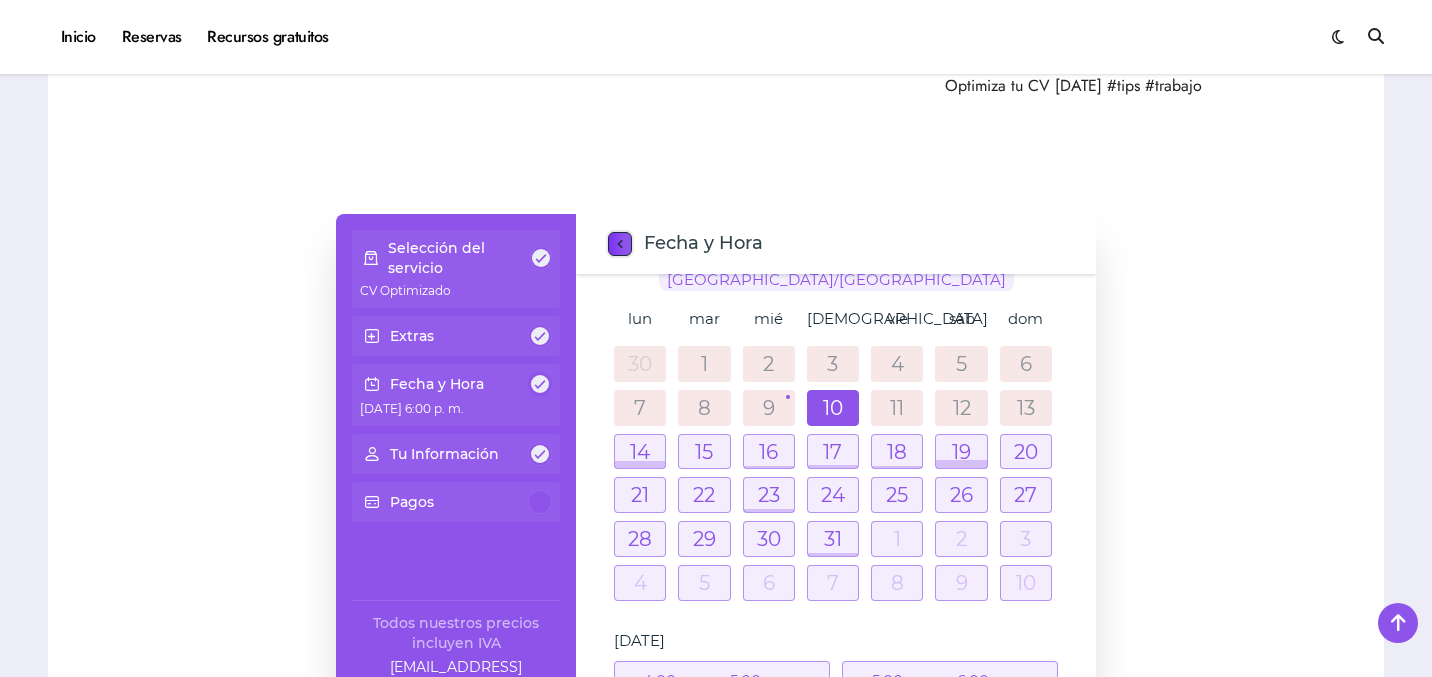 scroll, scrollTop: 90, scrollLeft: 0, axis: vertical 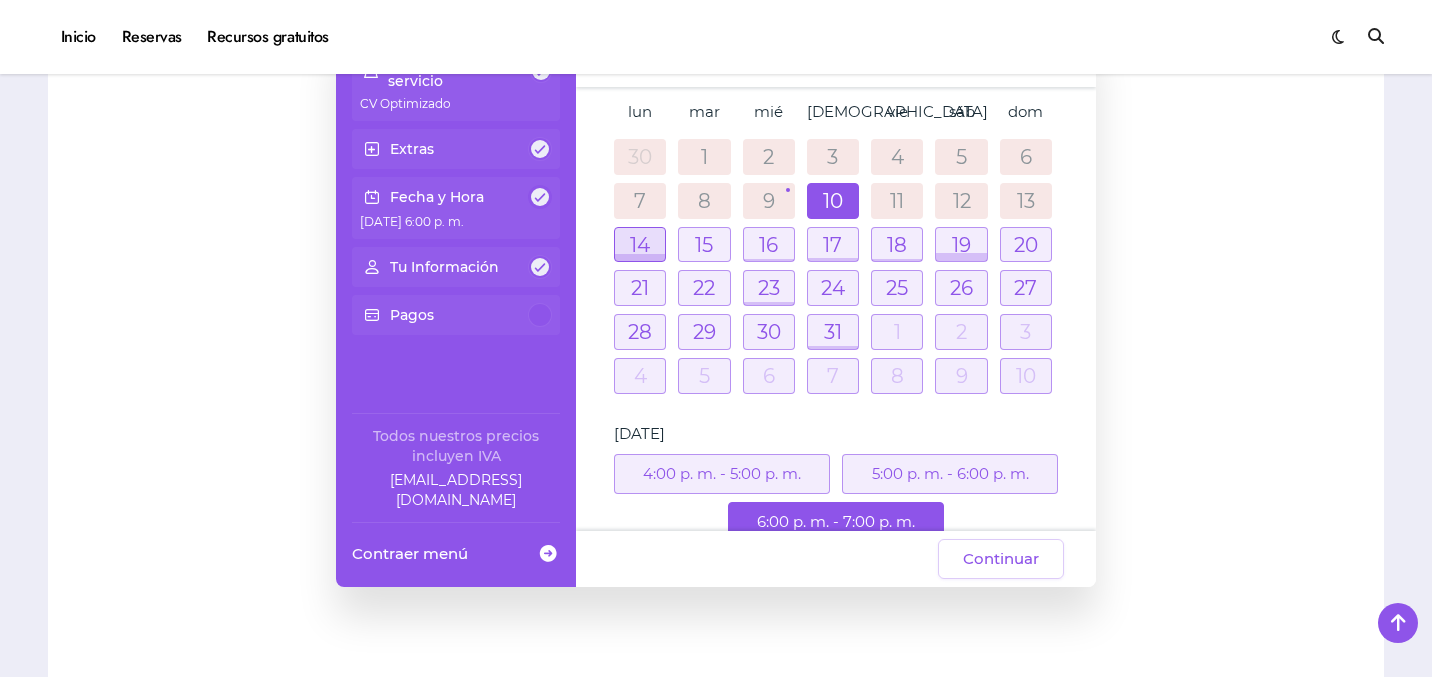 click at bounding box center (640, 245) 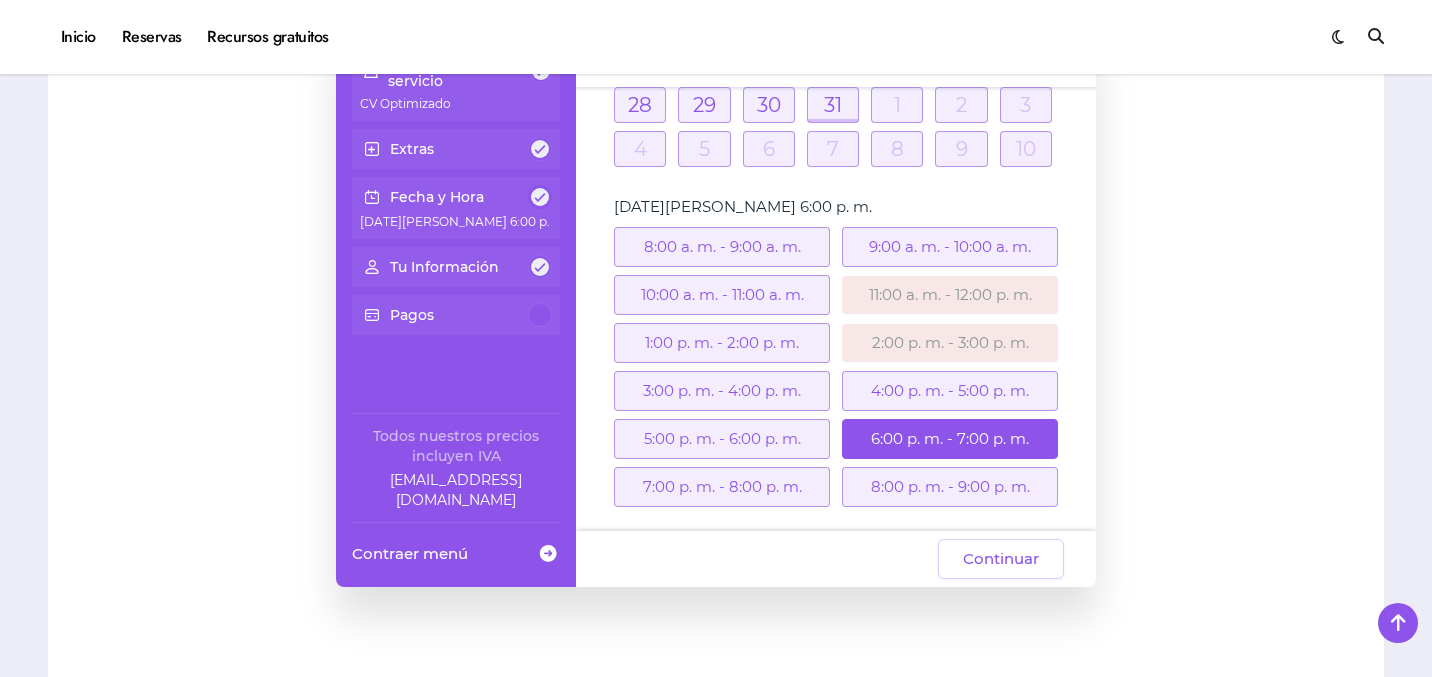 scroll, scrollTop: 317, scrollLeft: 0, axis: vertical 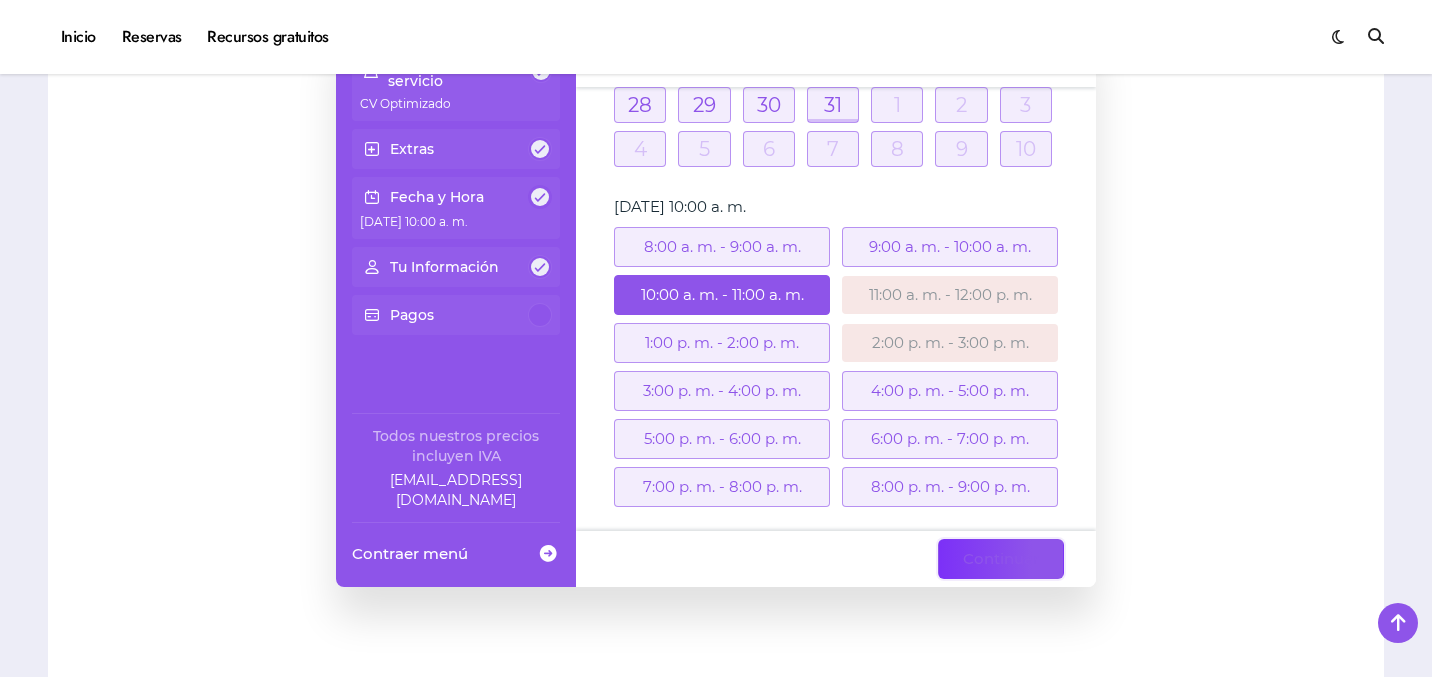 click on "Continuar" at bounding box center (1001, 559) 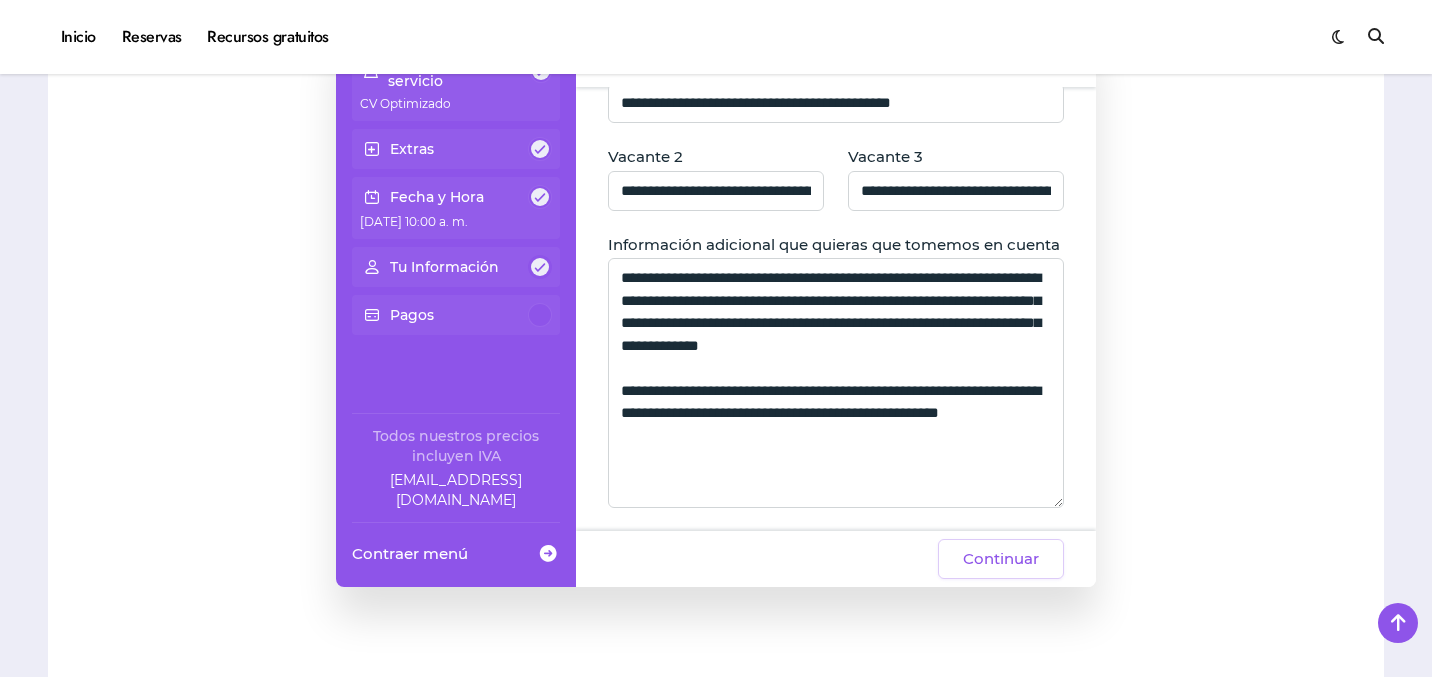 scroll, scrollTop: 399, scrollLeft: 0, axis: vertical 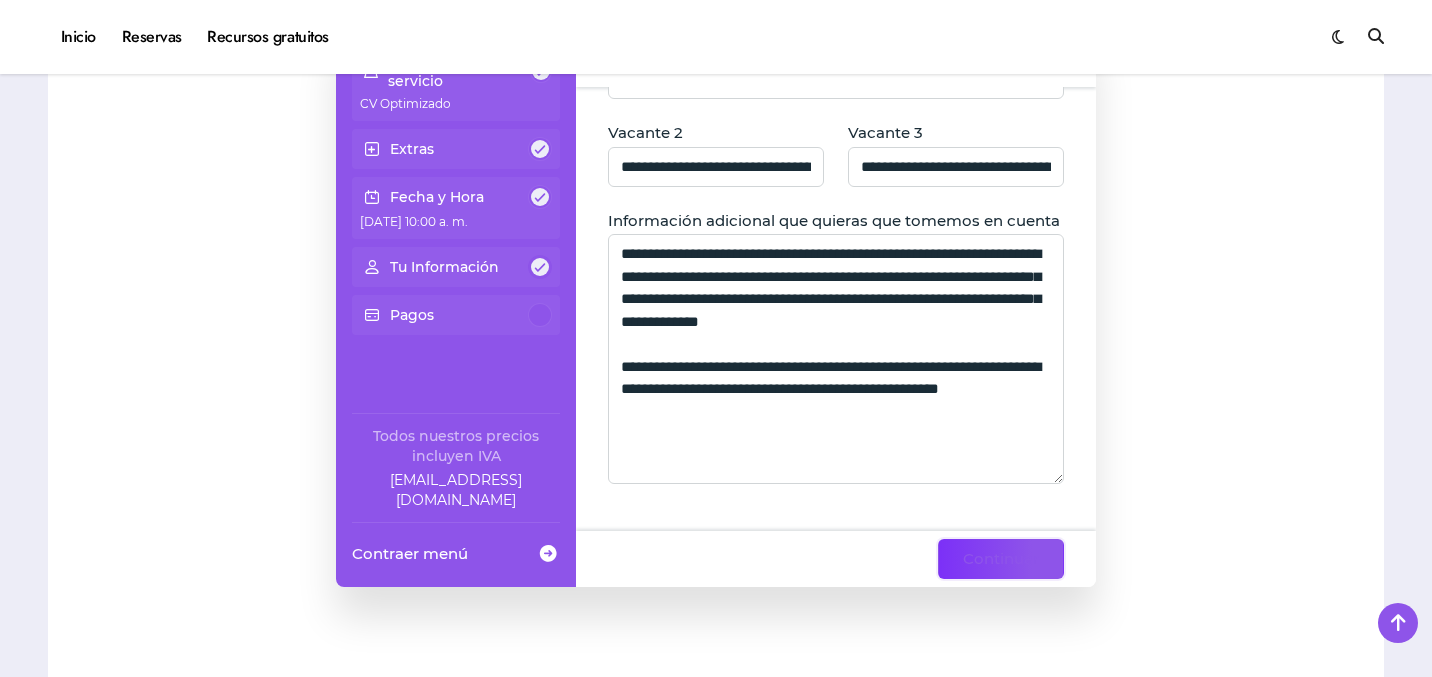 click on "Continuar" at bounding box center (1001, 559) 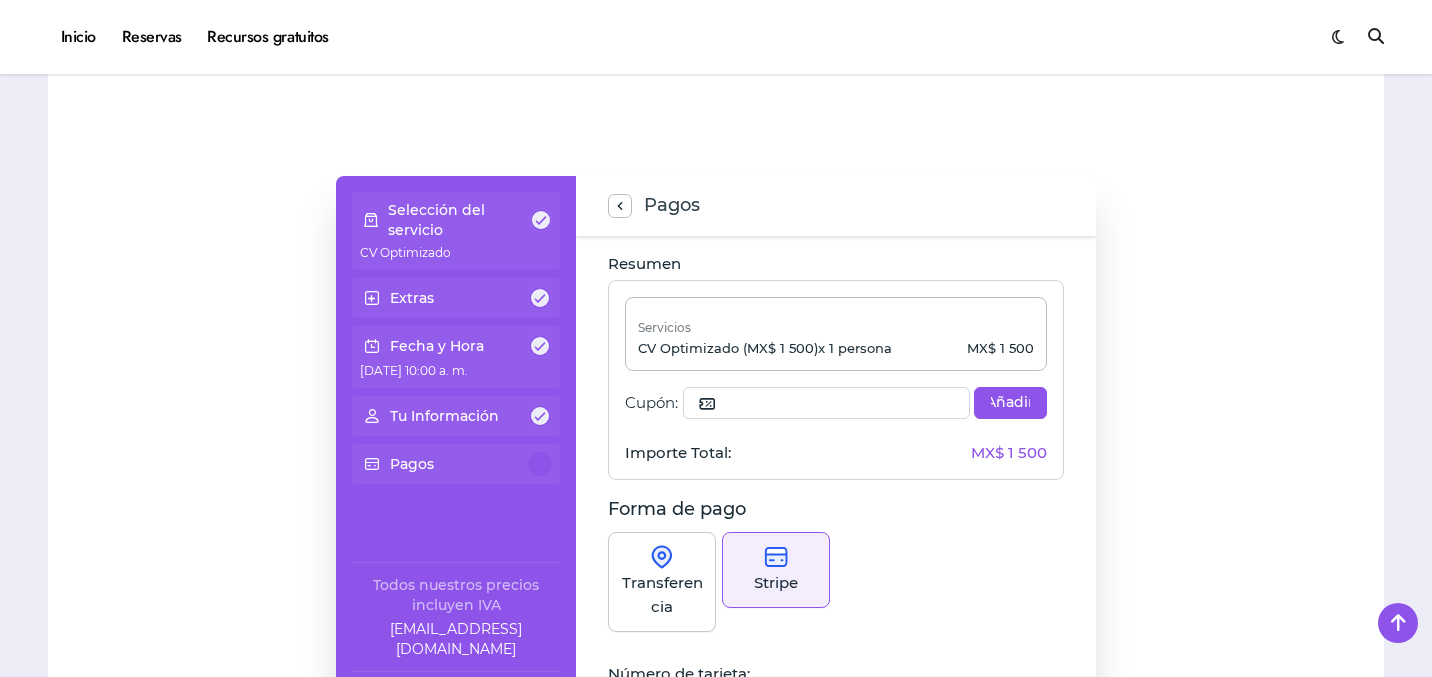 scroll, scrollTop: 396, scrollLeft: 0, axis: vertical 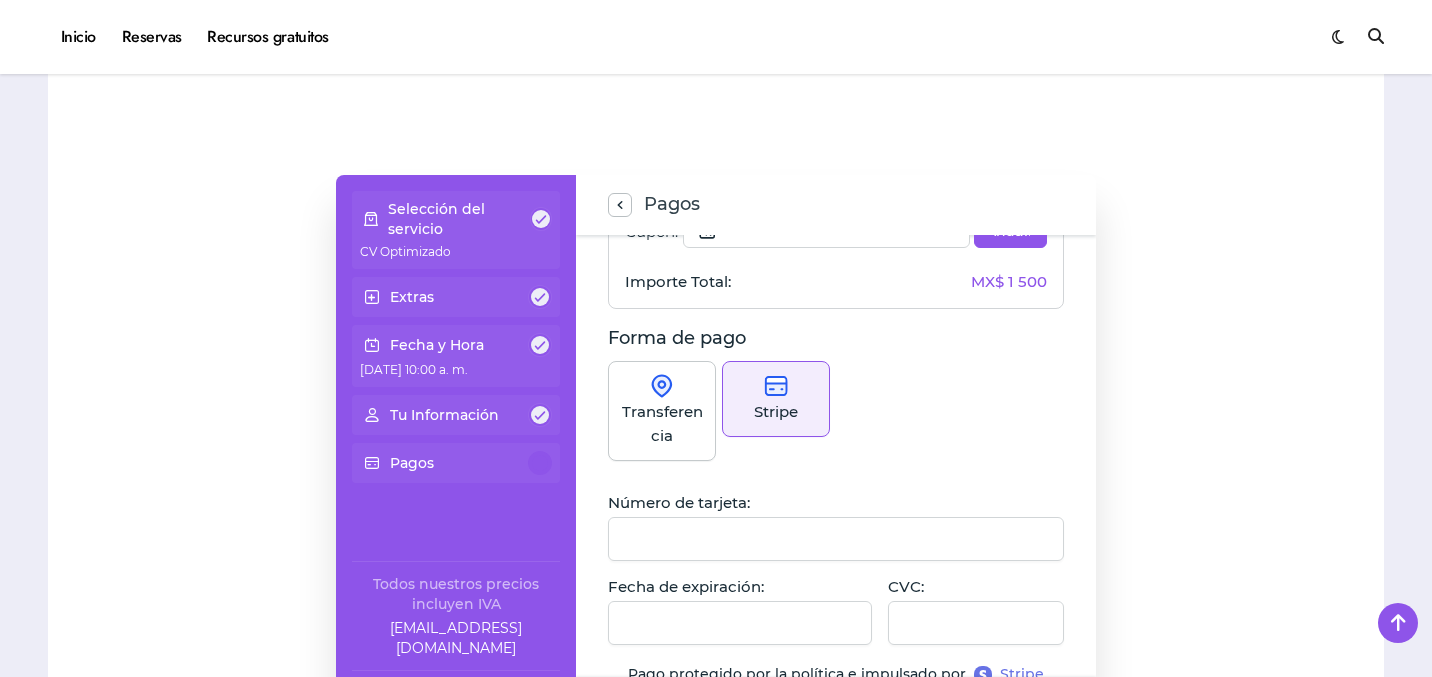 click at bounding box center (836, 539) 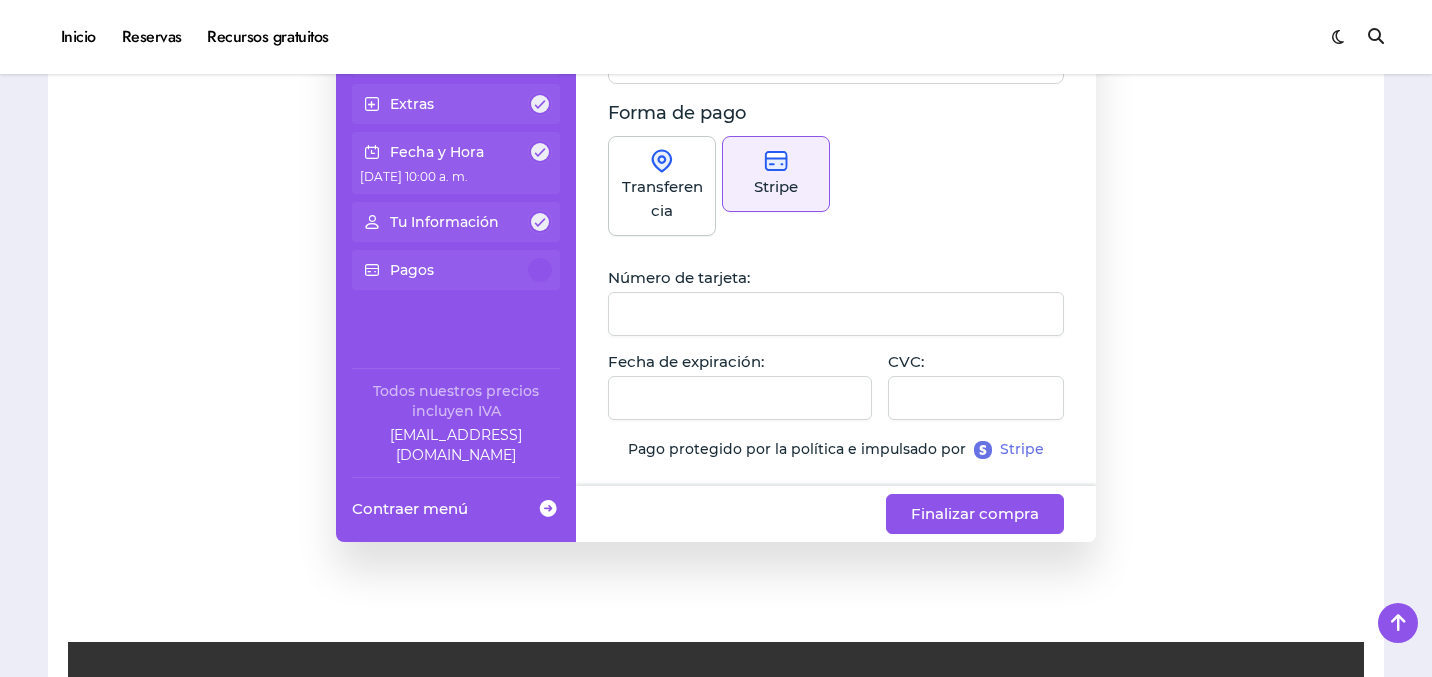 scroll, scrollTop: 639, scrollLeft: 0, axis: vertical 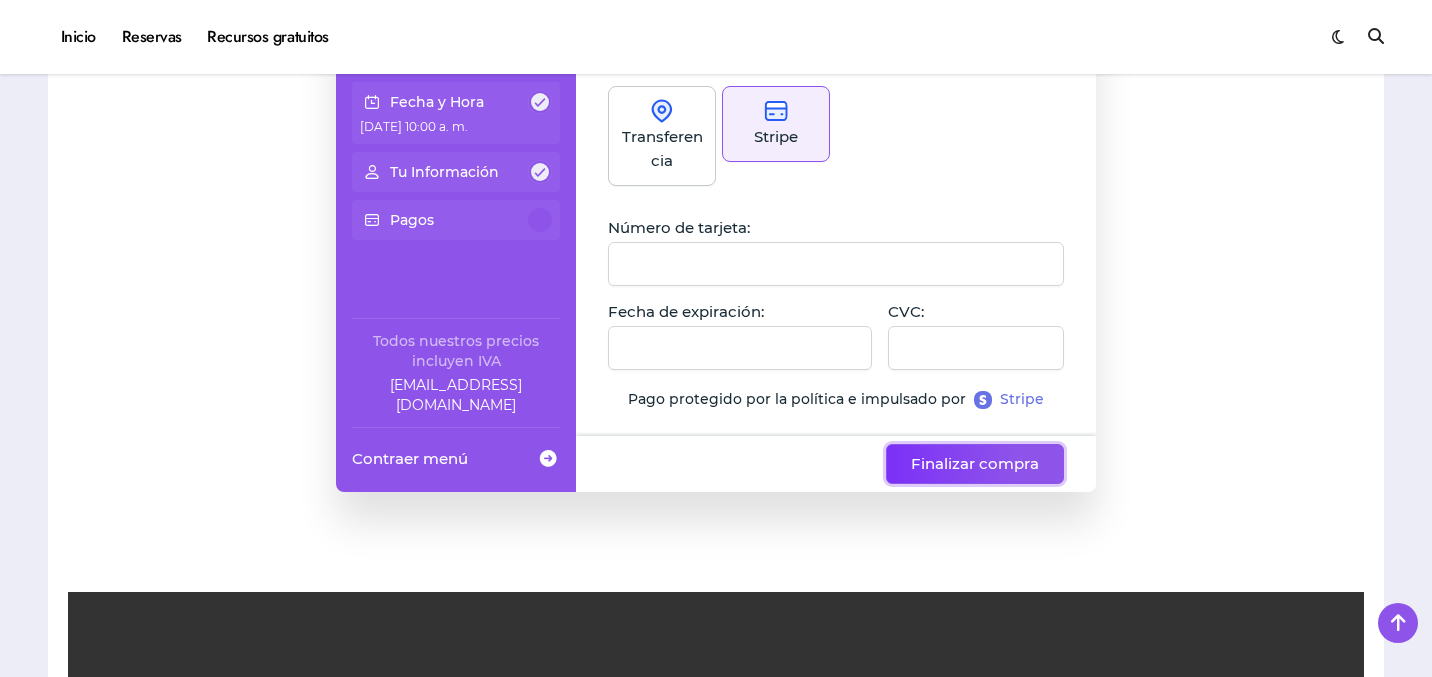 click on "Finalizar compra" at bounding box center (975, 464) 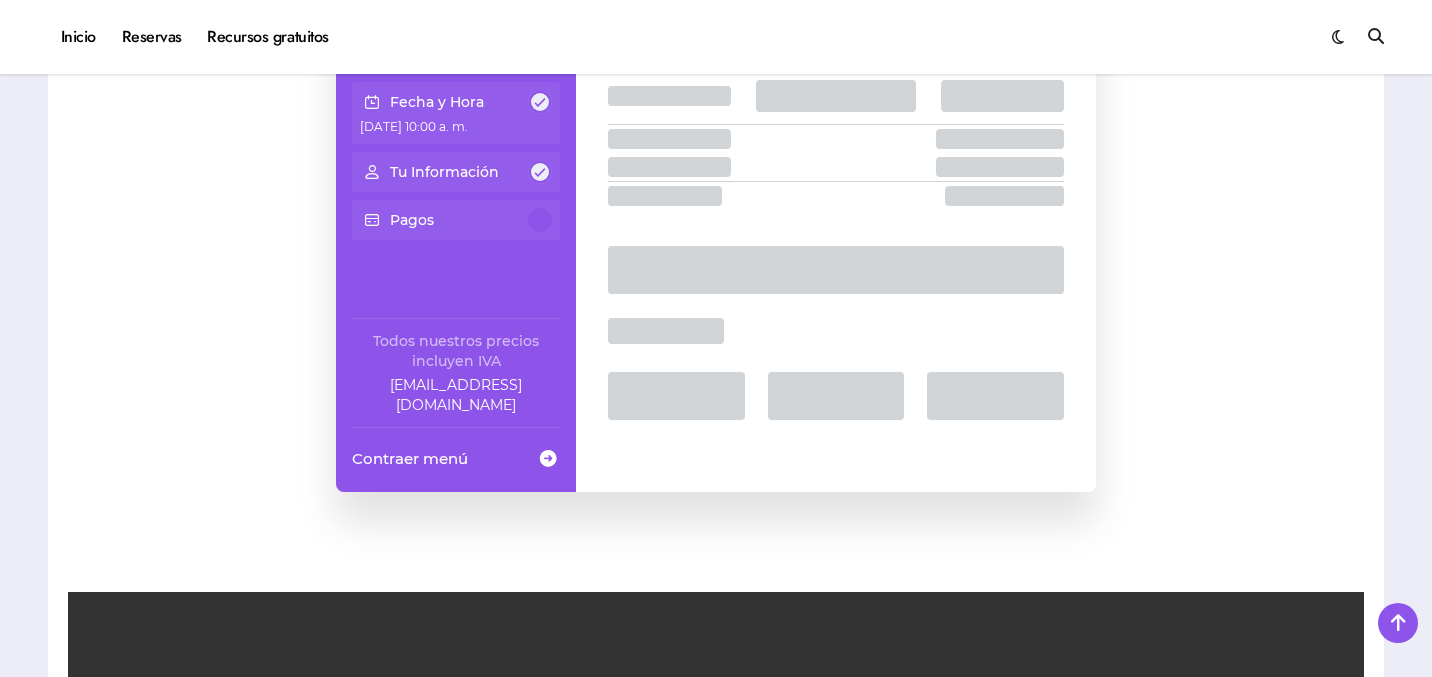 scroll, scrollTop: 133, scrollLeft: 0, axis: vertical 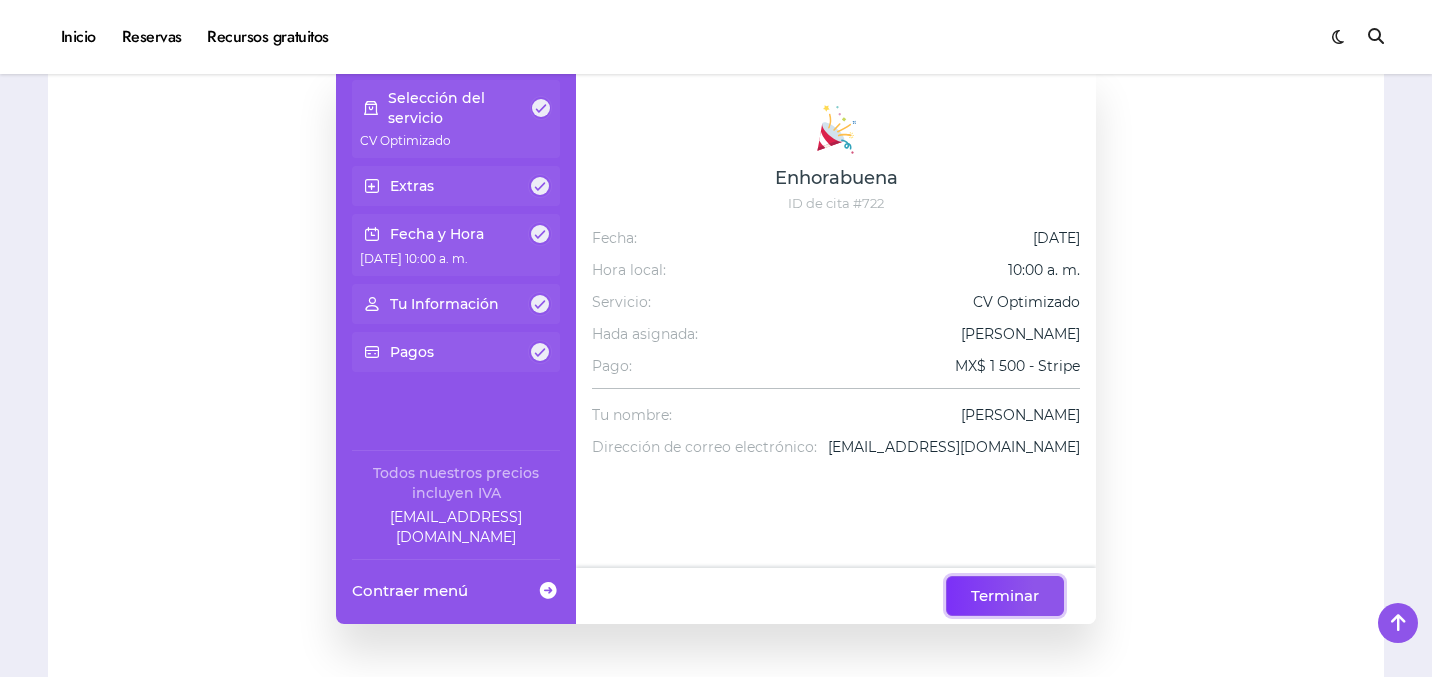 click on "Terminar" at bounding box center [1005, 596] 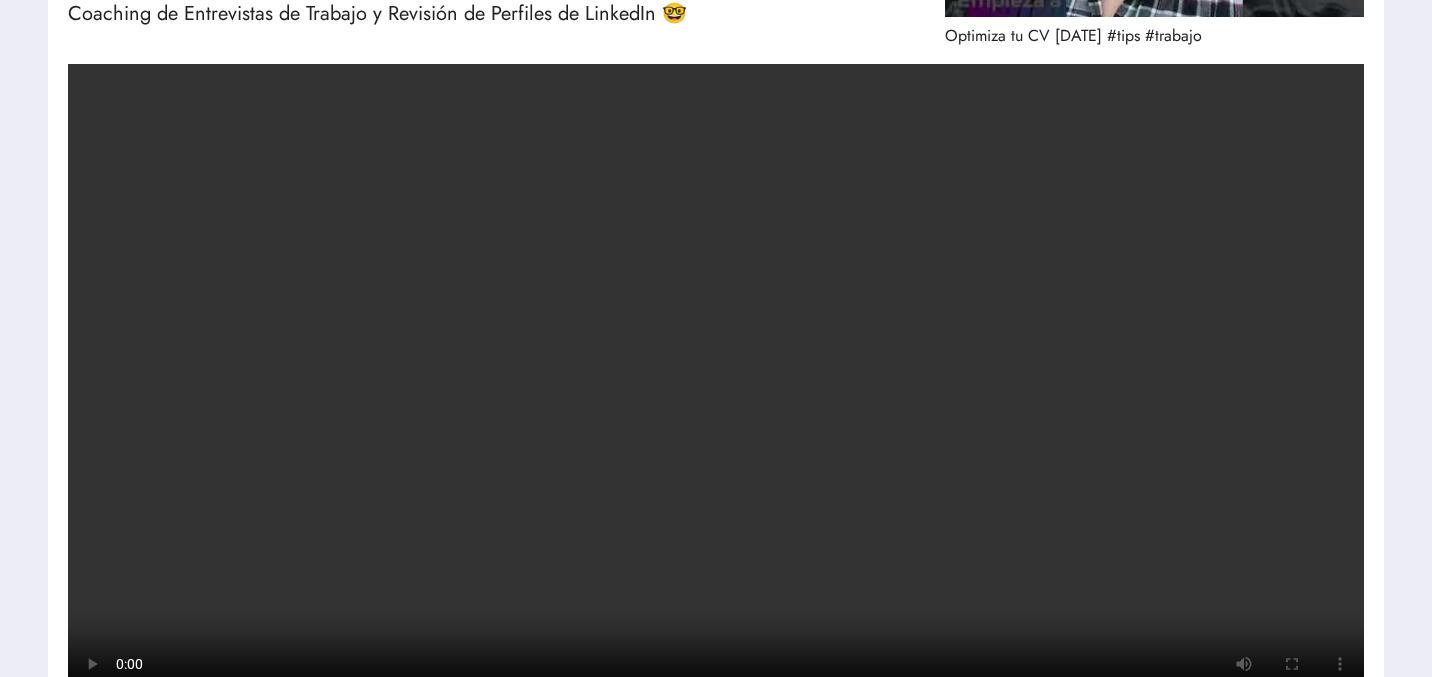 scroll, scrollTop: 481, scrollLeft: 0, axis: vertical 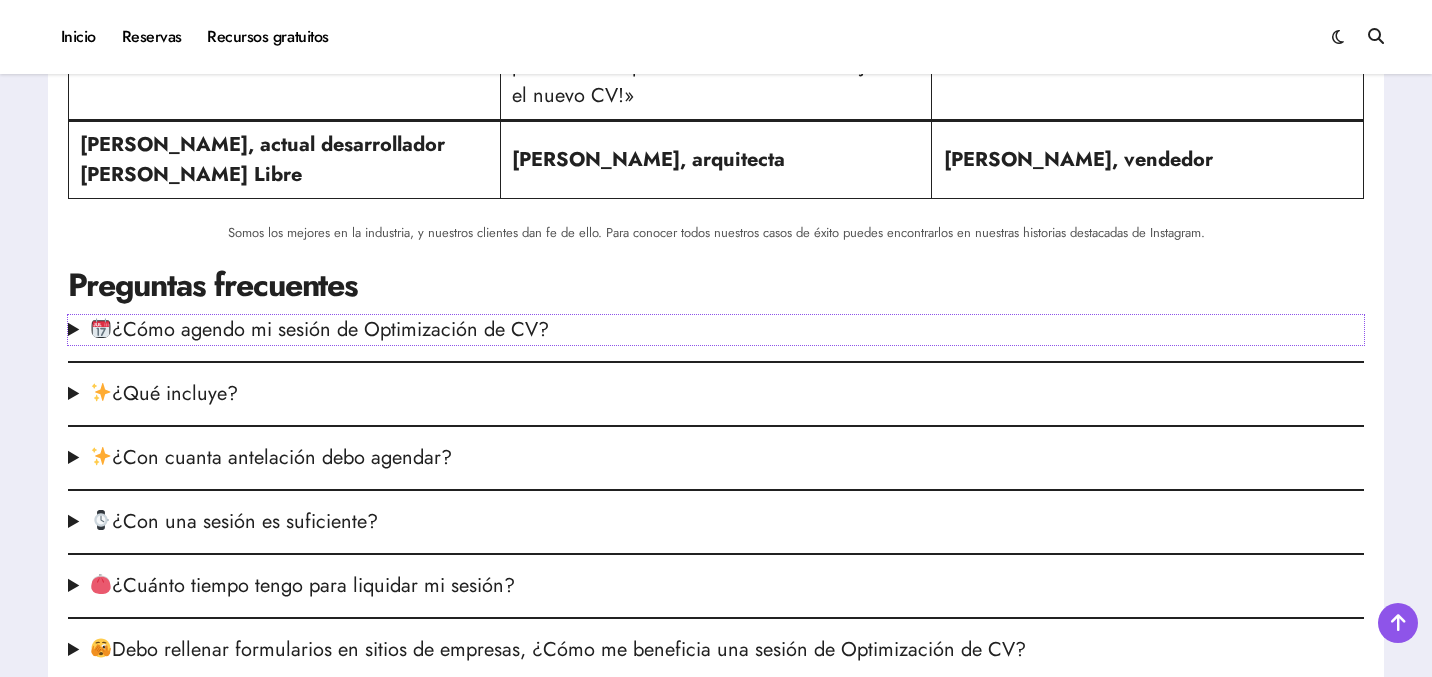 click on "¿Cómo agendo mi sesión de Optimización de CV?" at bounding box center [716, 330] 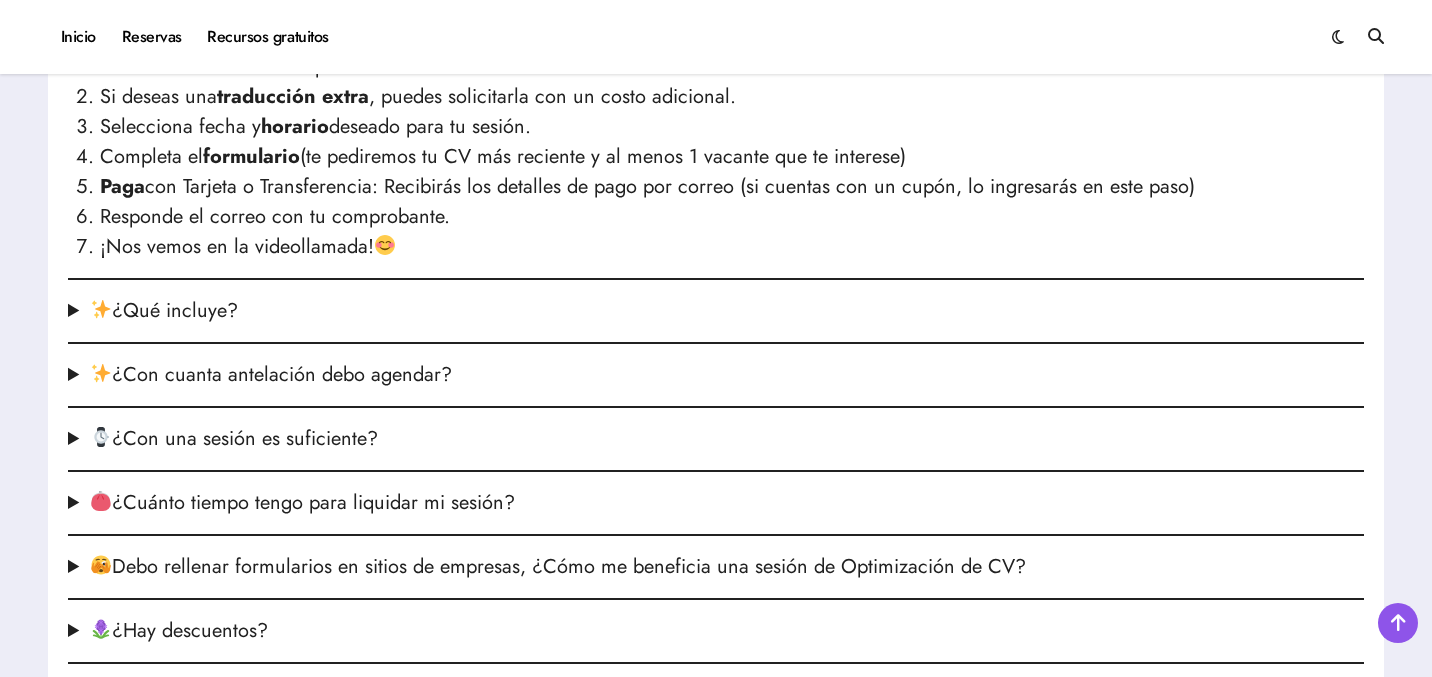 scroll, scrollTop: 2563, scrollLeft: 0, axis: vertical 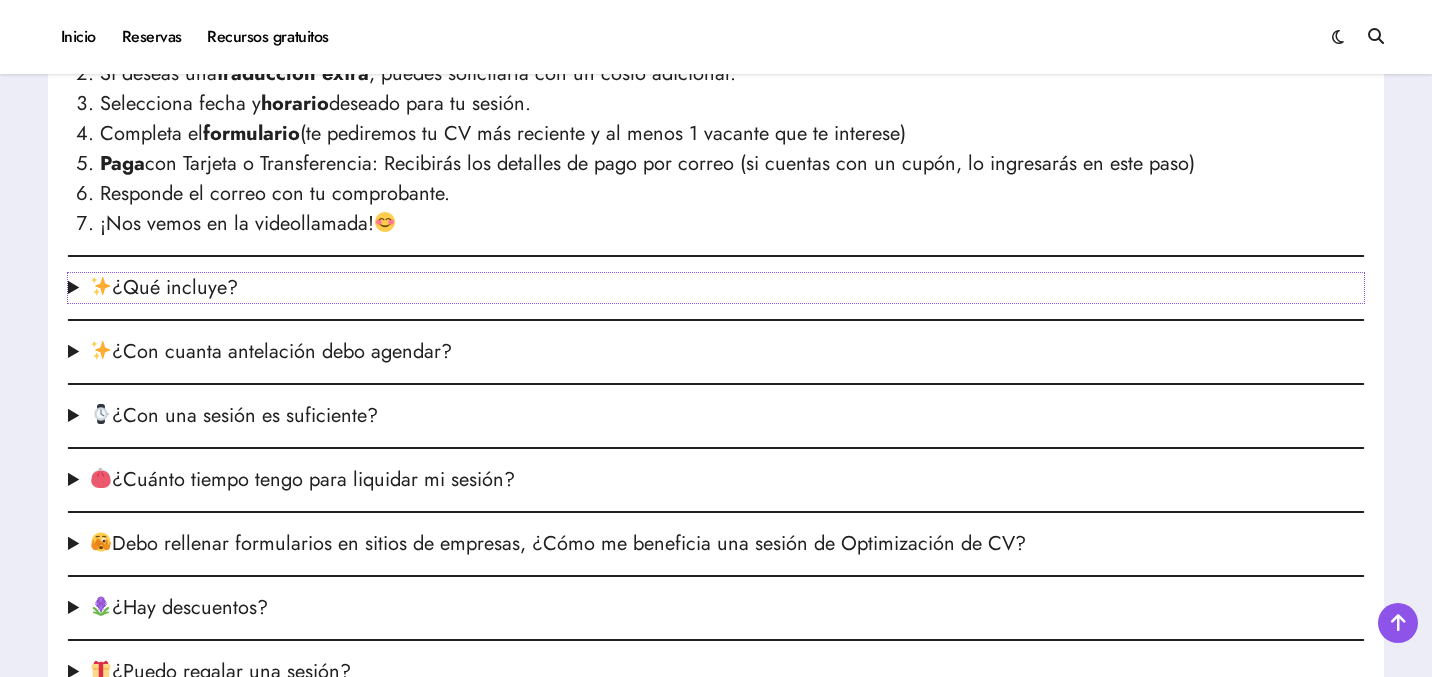 click on "¿Qué incluye?" at bounding box center [716, 288] 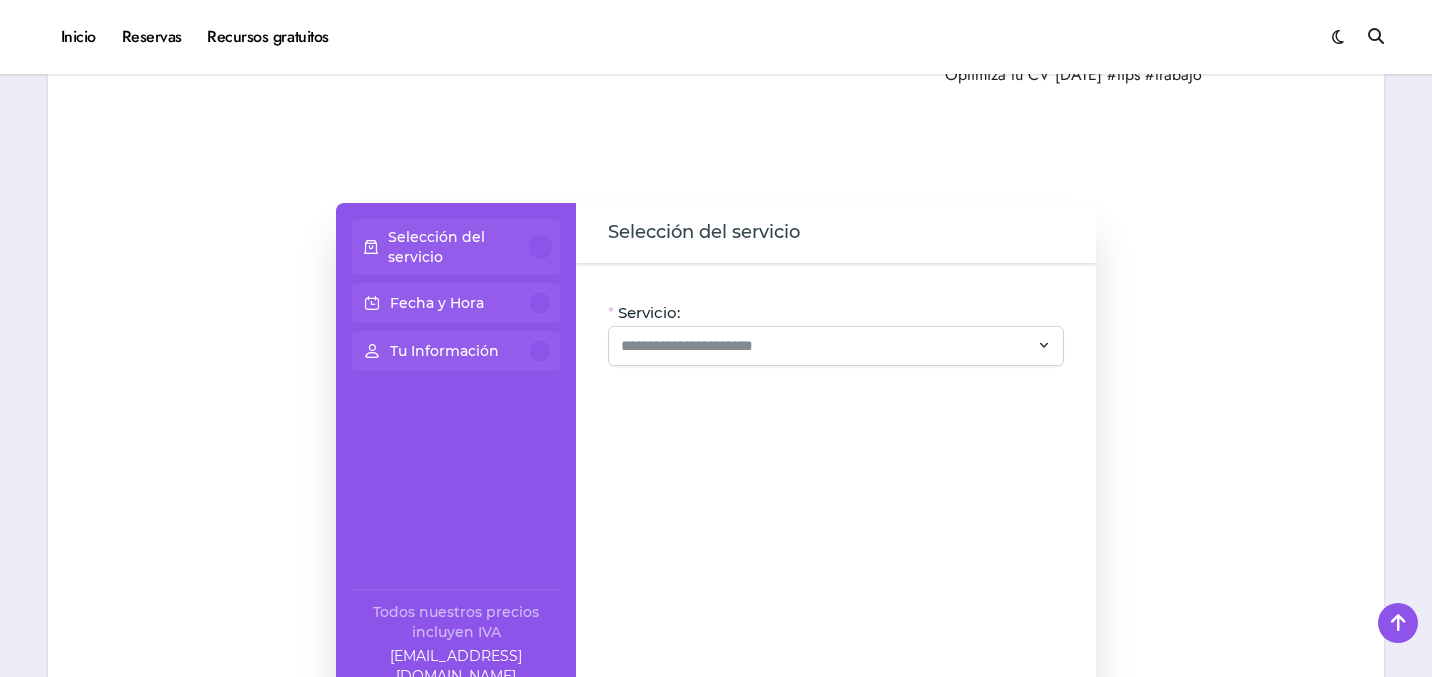 scroll, scrollTop: 117, scrollLeft: 0, axis: vertical 